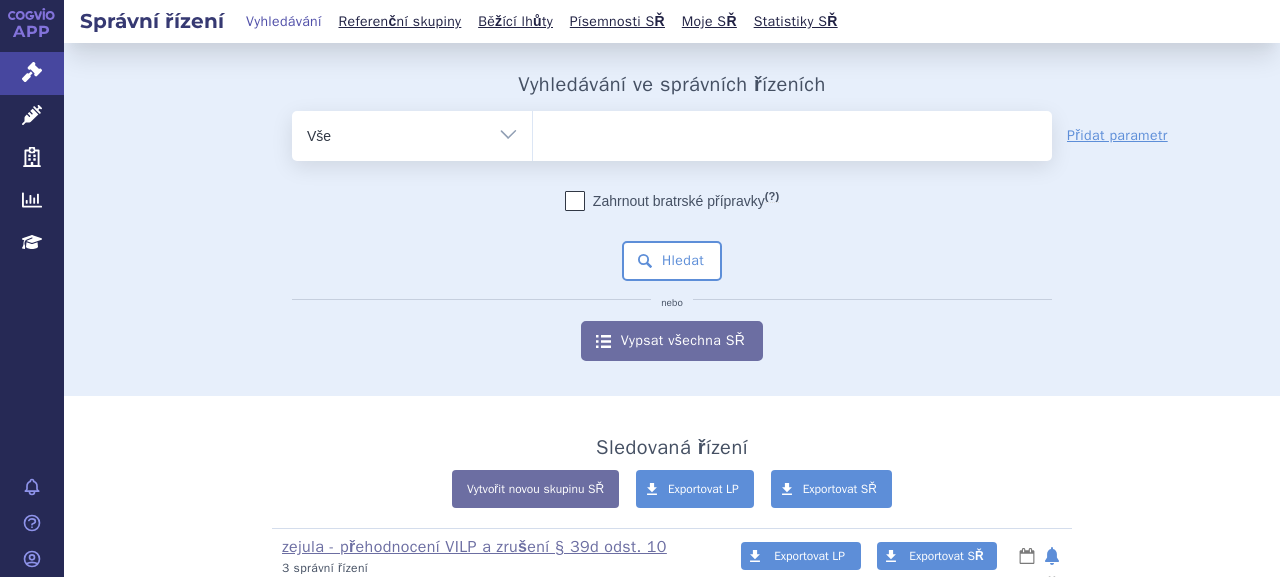 scroll, scrollTop: 0, scrollLeft: 0, axis: both 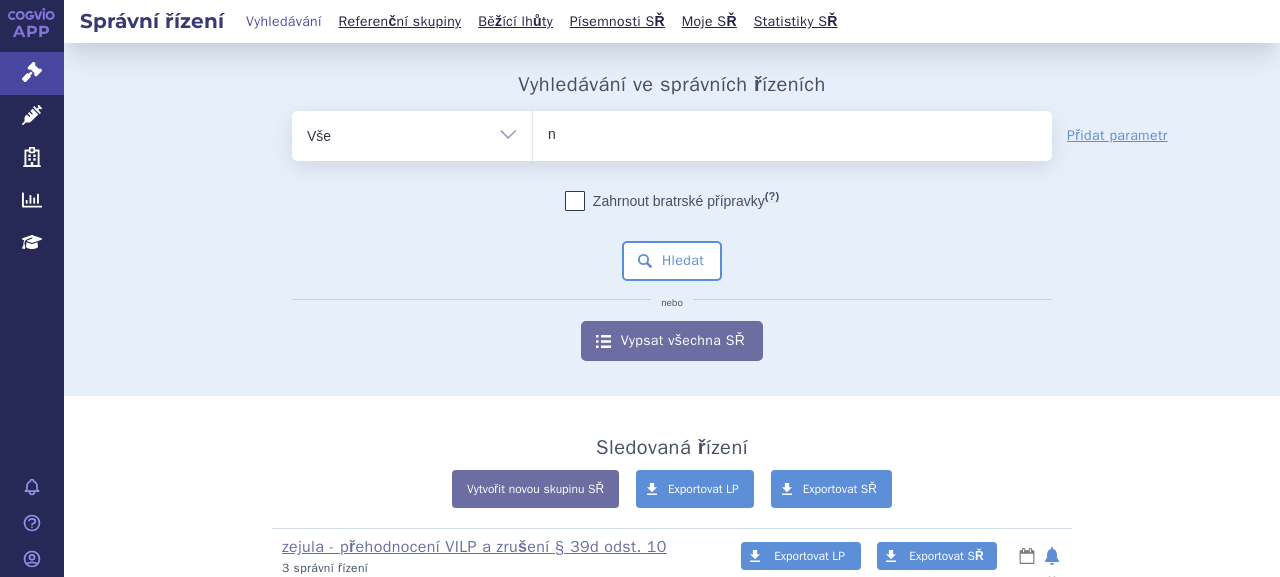 type on "ne" 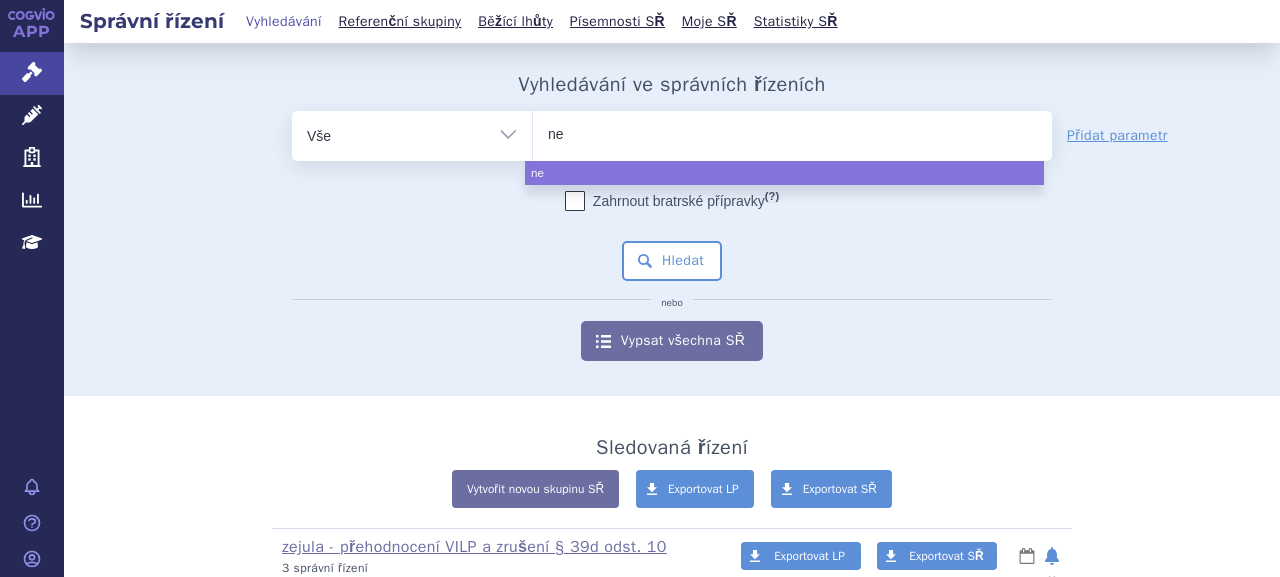 type on "ner" 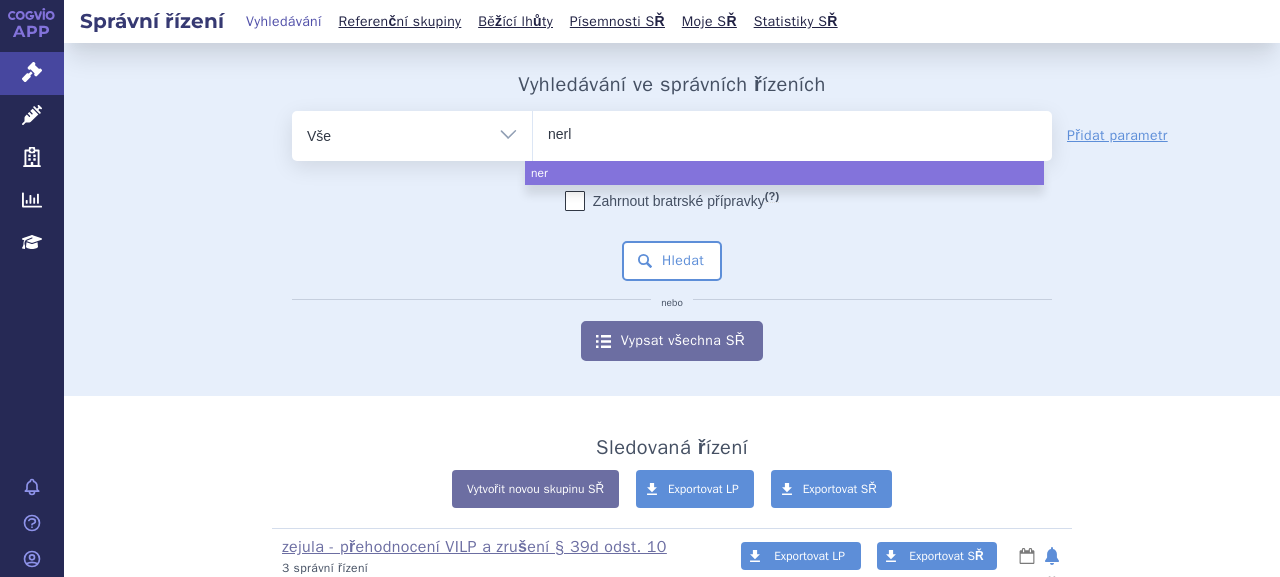 type on "nerly" 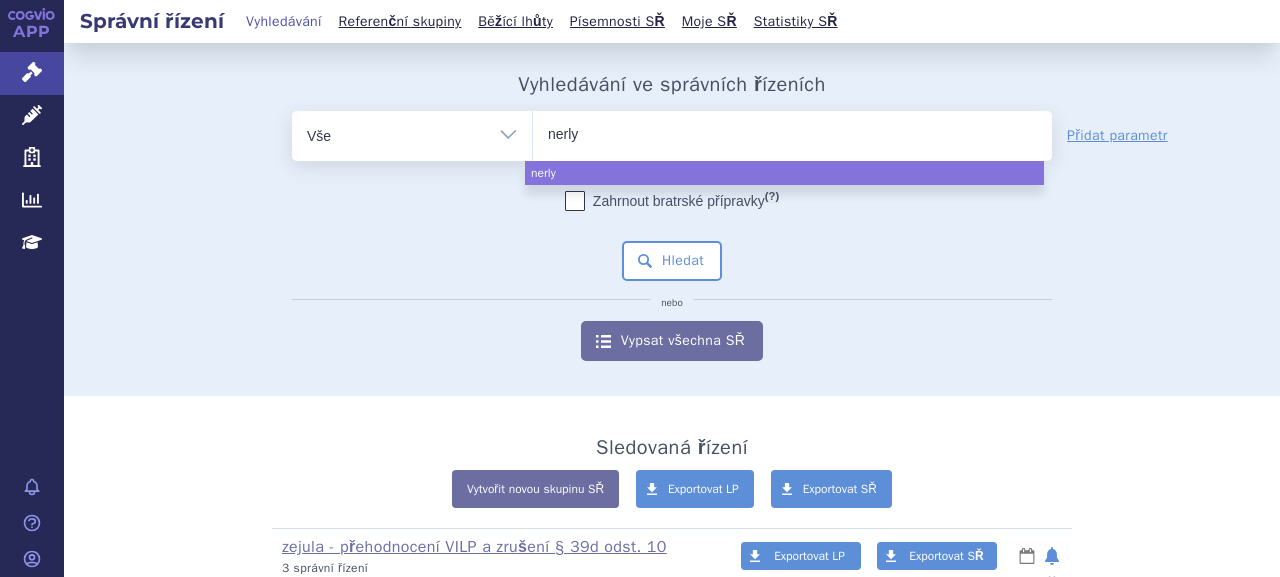 type on "nerlyn" 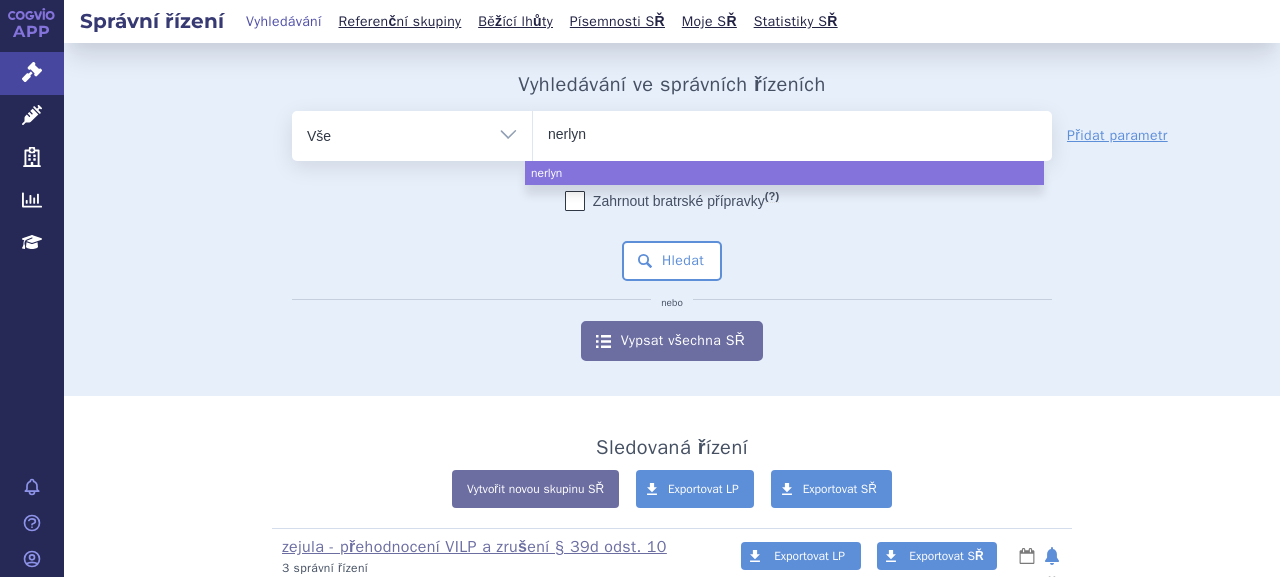 type on "nerlynx" 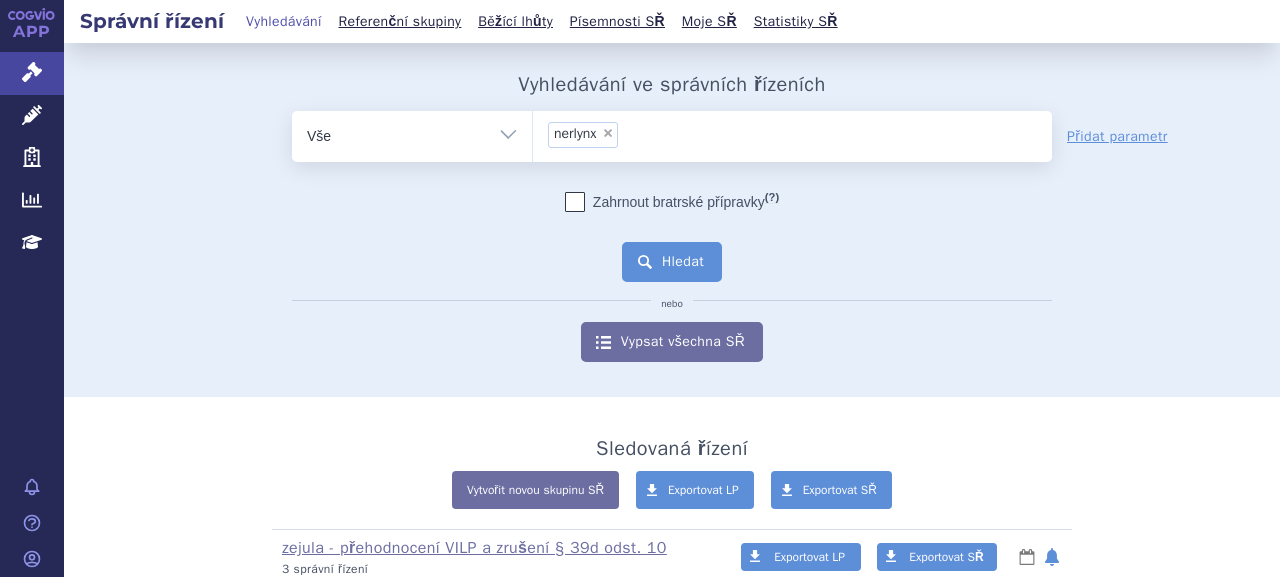 click on "Hledat" at bounding box center (672, 262) 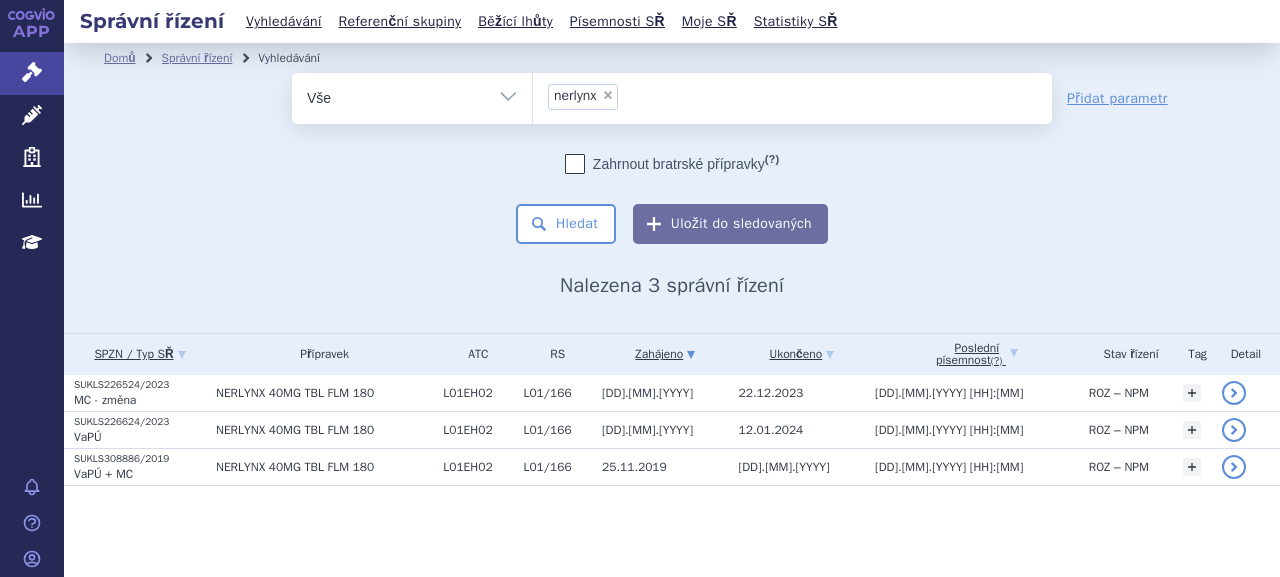 scroll, scrollTop: 0, scrollLeft: 0, axis: both 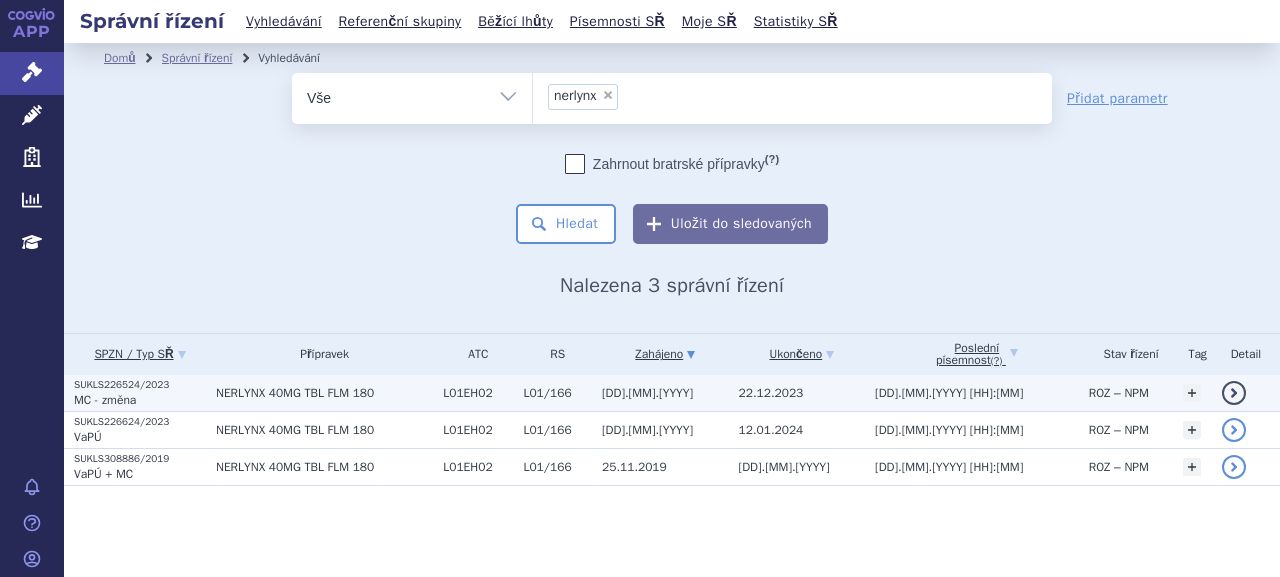 click on "MC - změna" at bounding box center [151, 400] 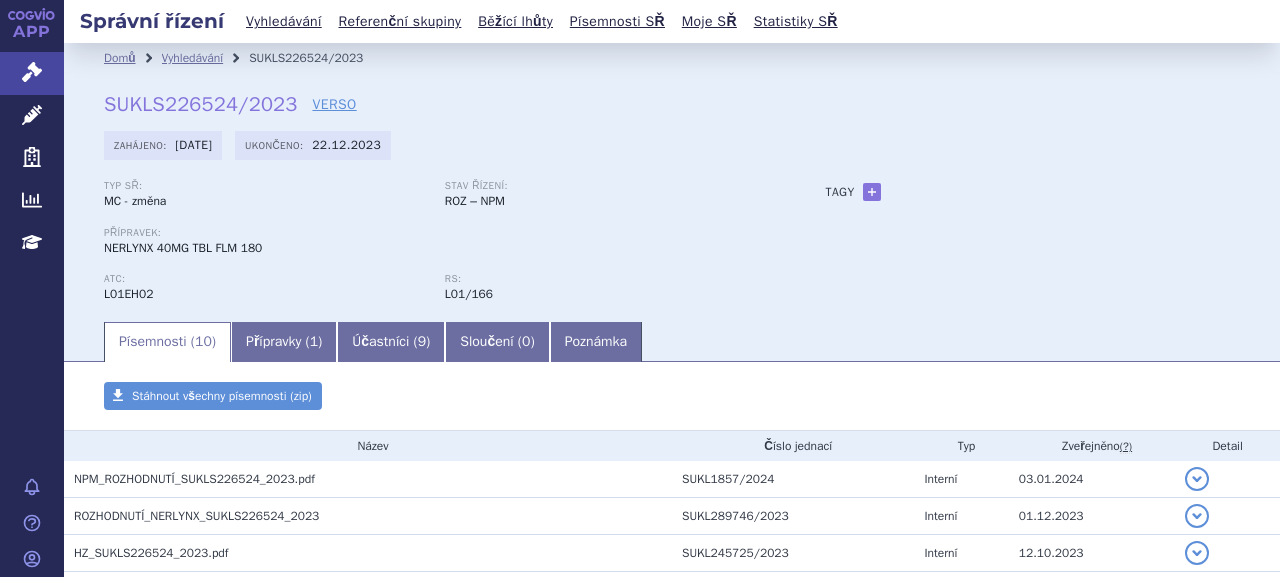 scroll, scrollTop: 0, scrollLeft: 0, axis: both 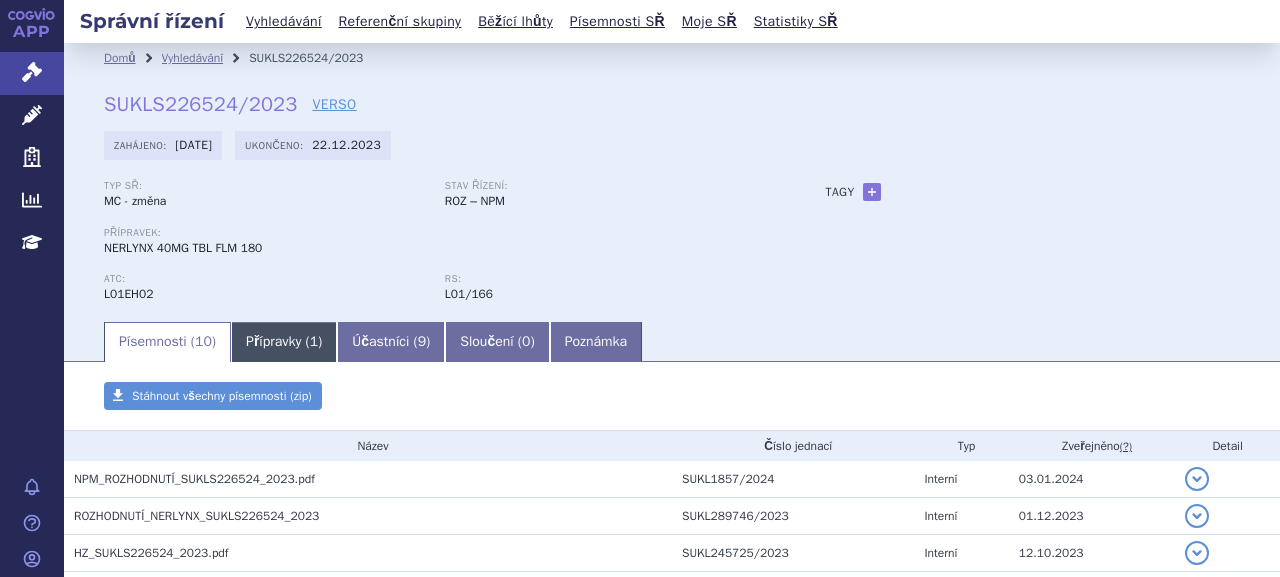 click on "Přípravky ( 1 )" at bounding box center (284, 342) 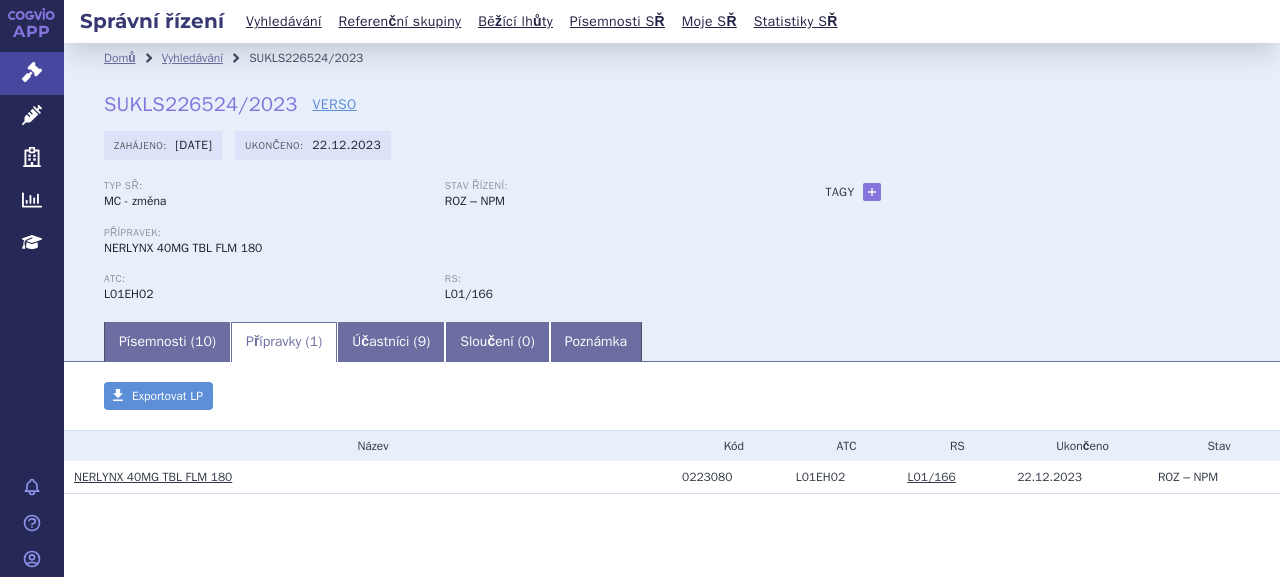 click on "NERLYNX 40MG TBL FLM 180" at bounding box center [153, 477] 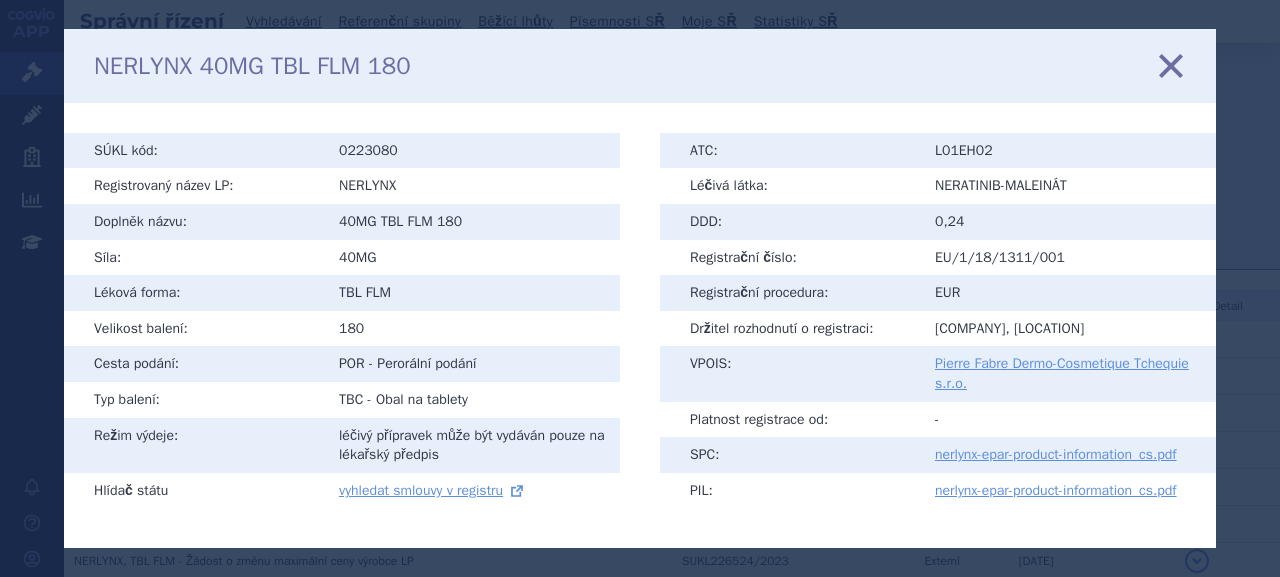 scroll, scrollTop: 0, scrollLeft: 0, axis: both 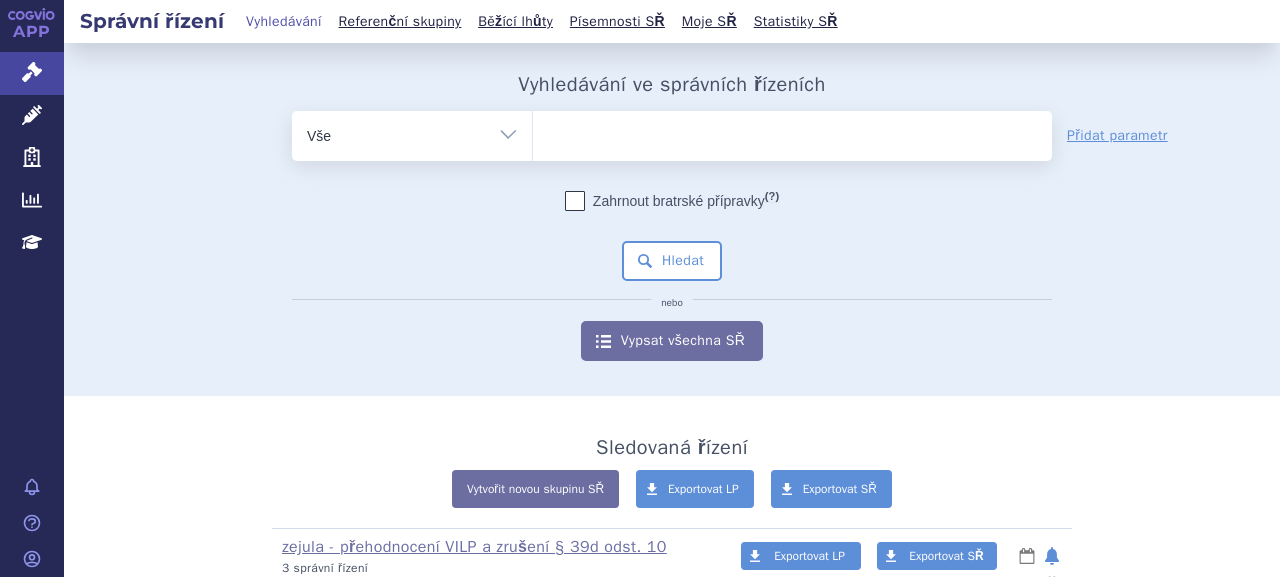 click at bounding box center (792, 132) 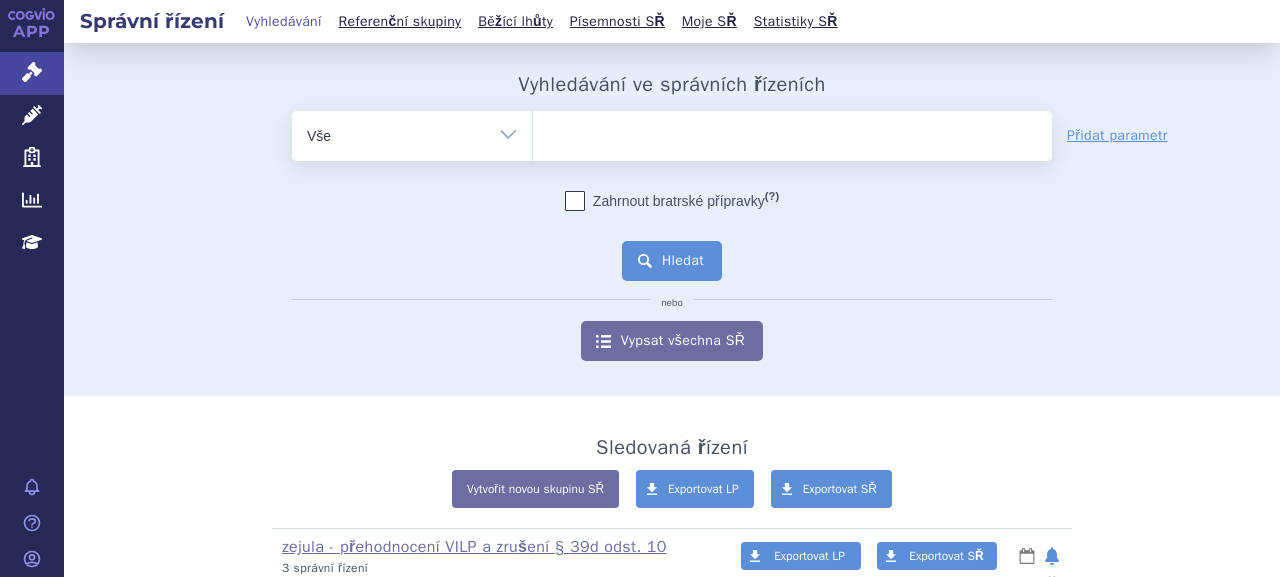 paste on "0223080" 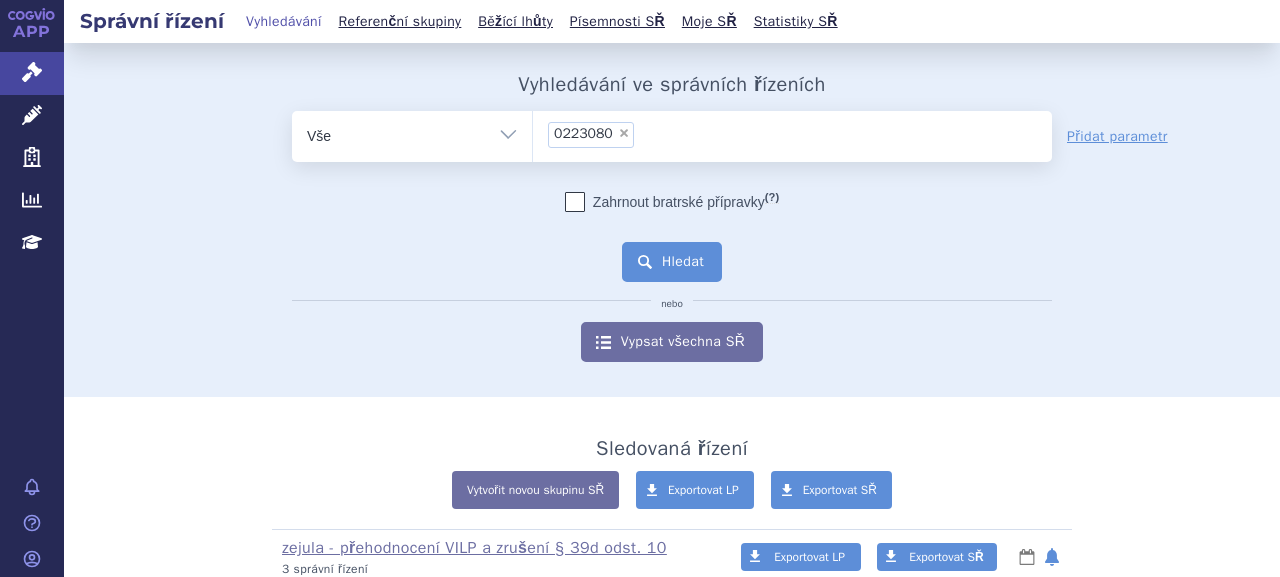 click on "Hledat" at bounding box center [672, 262] 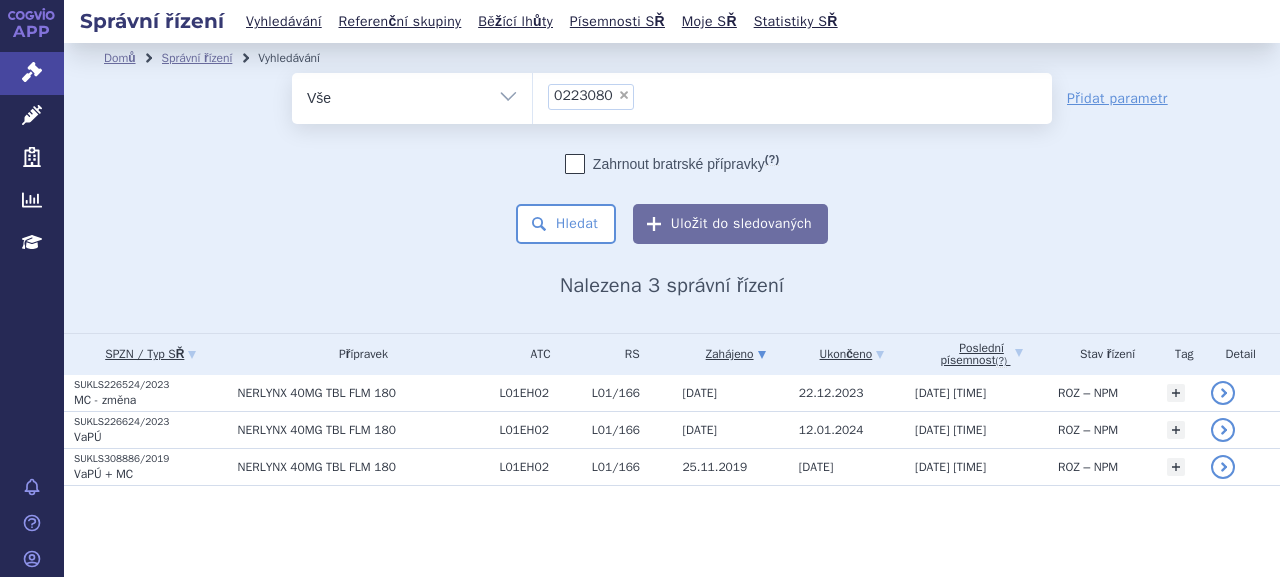 scroll, scrollTop: 0, scrollLeft: 0, axis: both 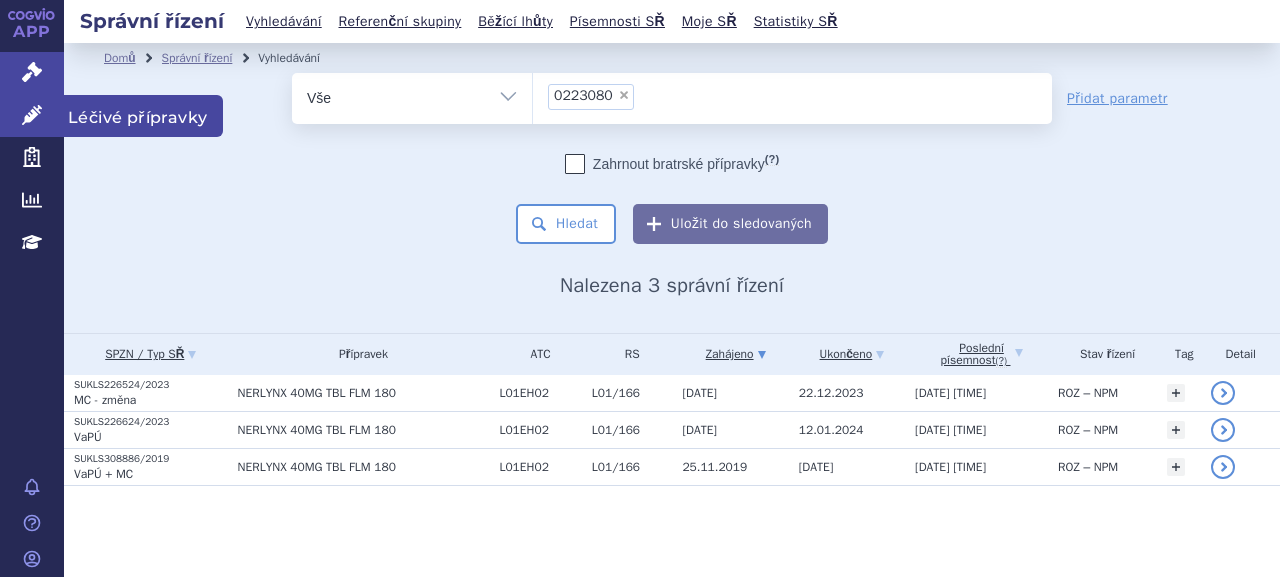 click on "Léčivé přípravky" at bounding box center [32, 116] 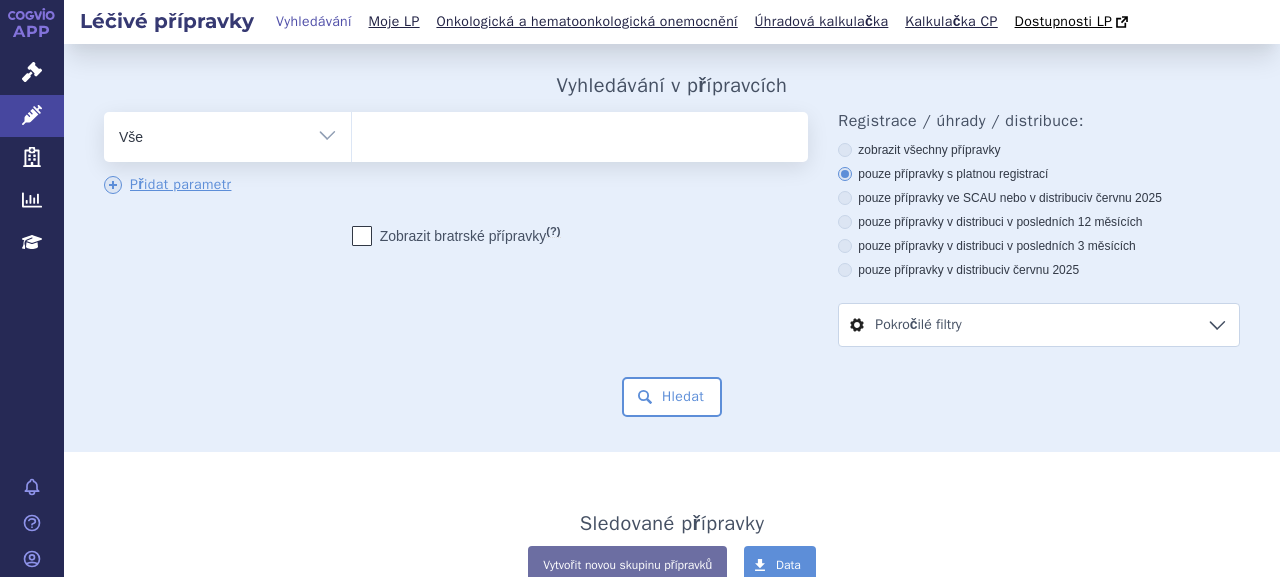 scroll, scrollTop: 0, scrollLeft: 0, axis: both 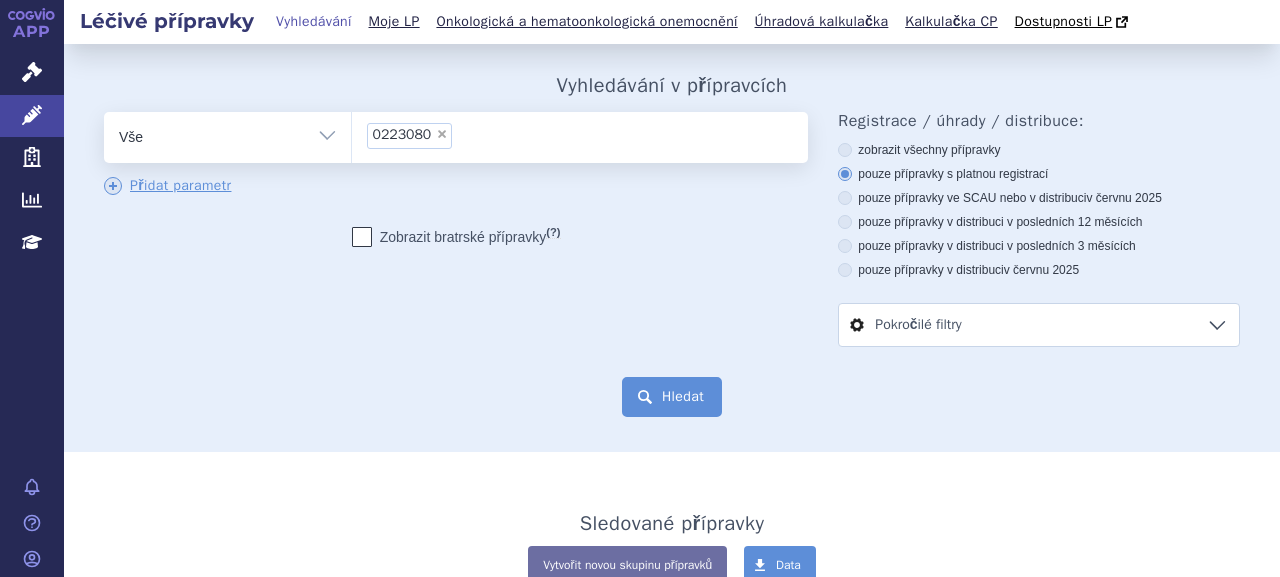 click on "Hledat" at bounding box center [672, 397] 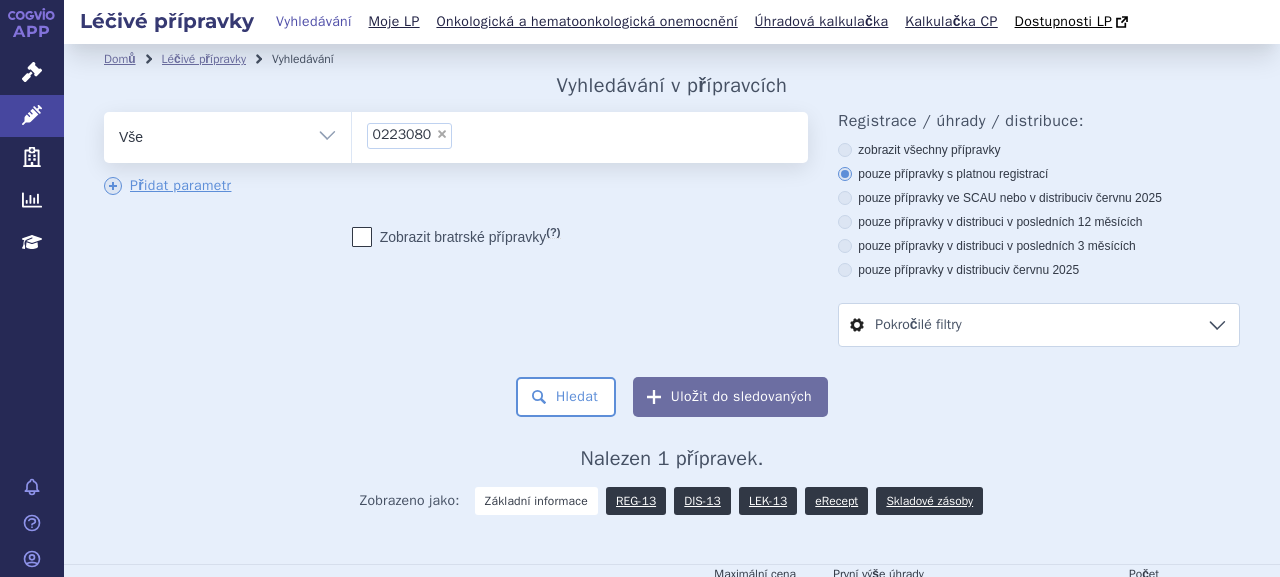 scroll, scrollTop: 0, scrollLeft: 0, axis: both 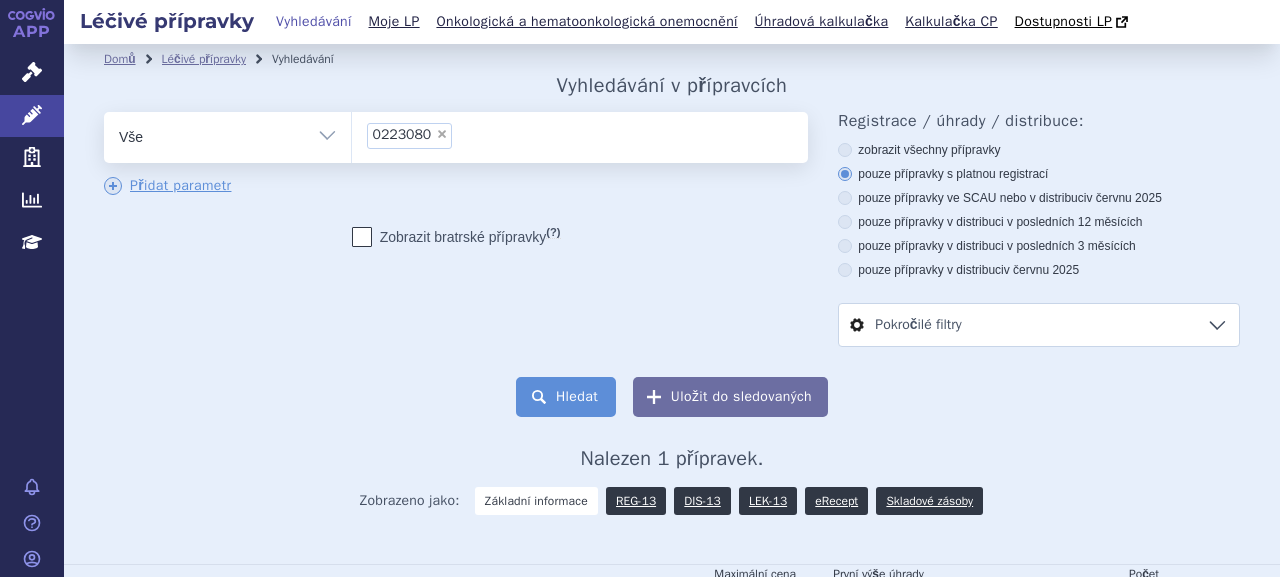 click on "Hledat" at bounding box center (566, 397) 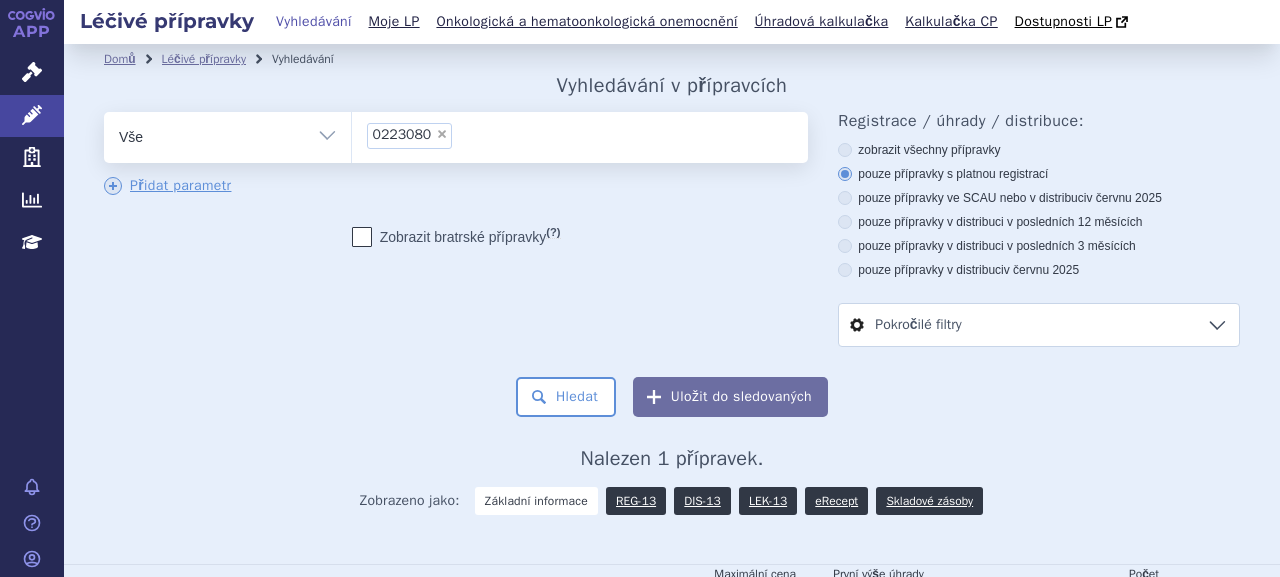 scroll, scrollTop: 0, scrollLeft: 0, axis: both 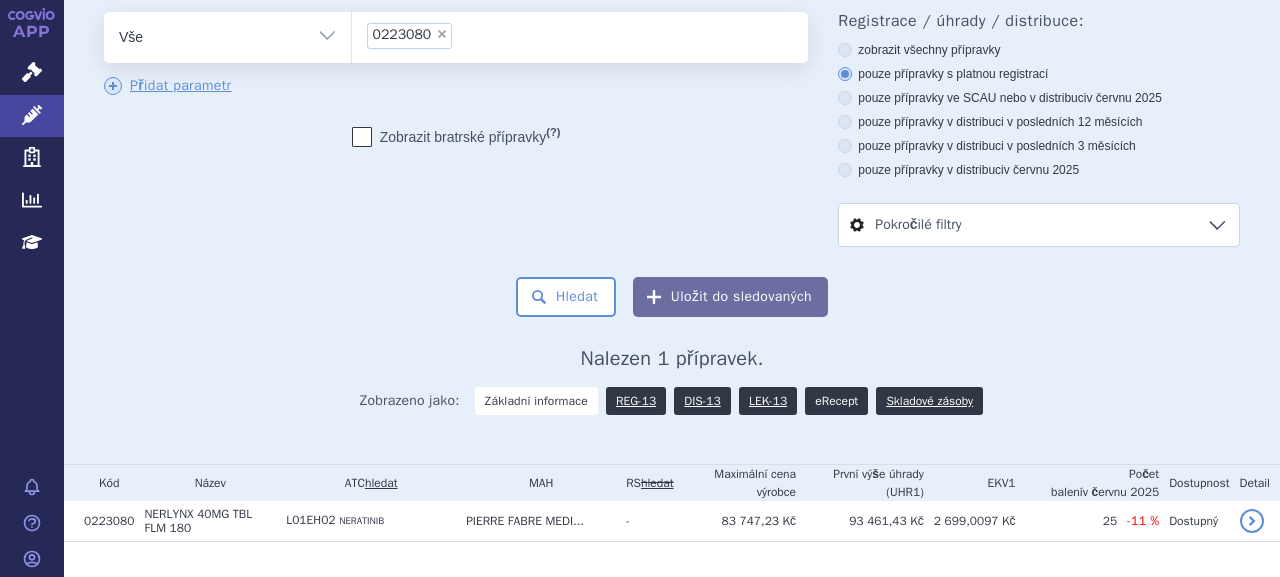 click on "eRecept" at bounding box center (836, 401) 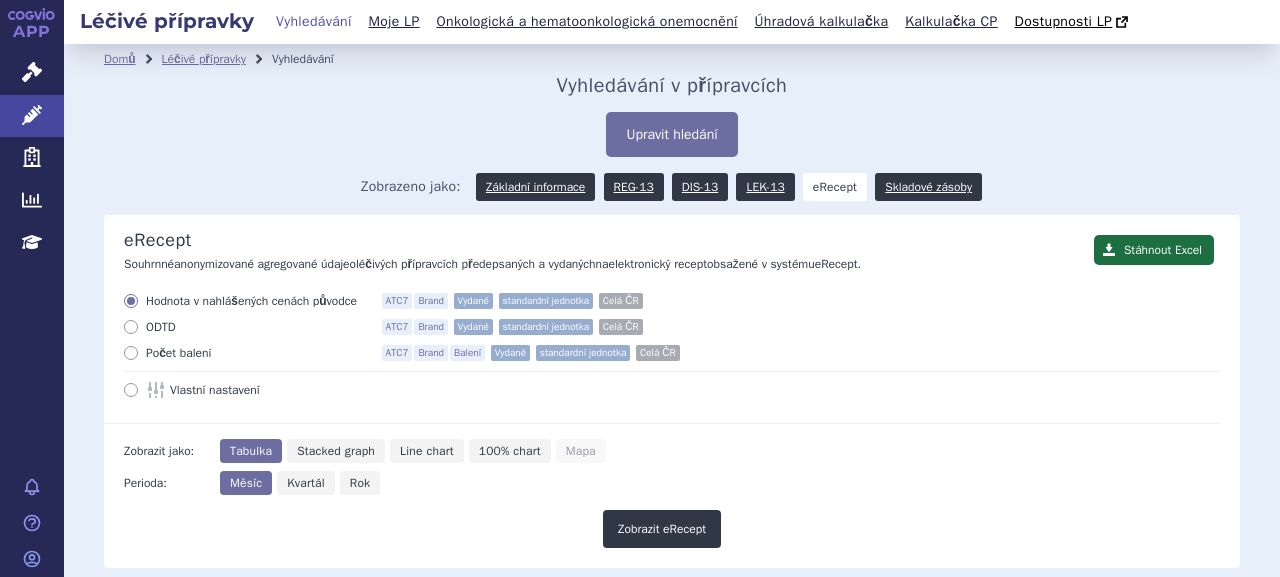 scroll, scrollTop: 0, scrollLeft: 0, axis: both 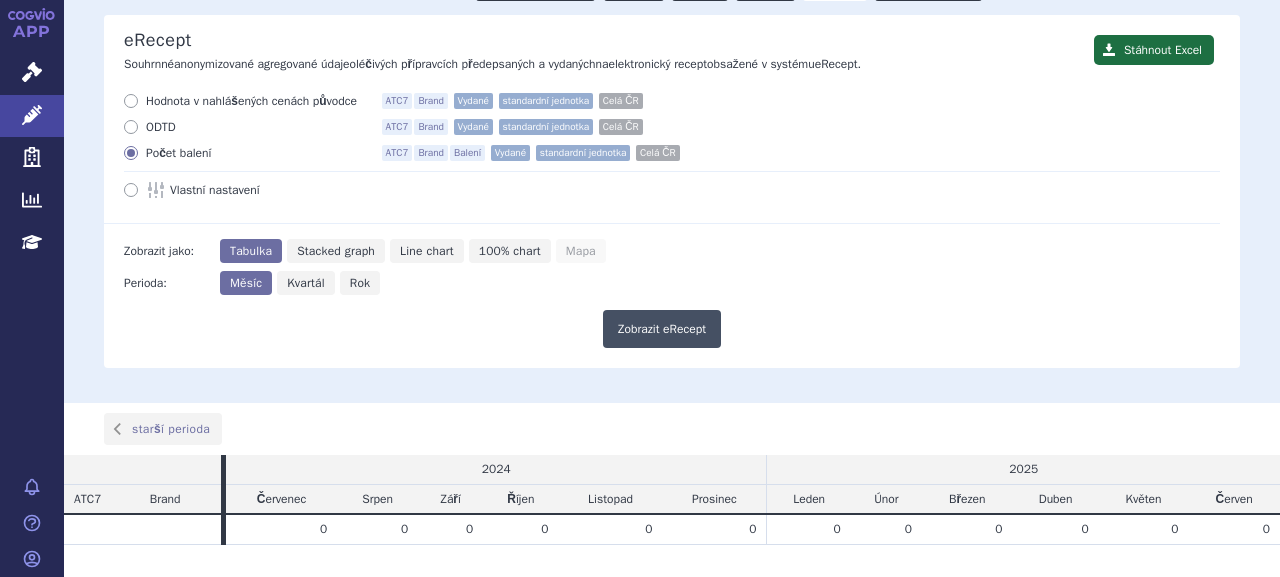 click on "Zobrazit eRecept" at bounding box center (662, 329) 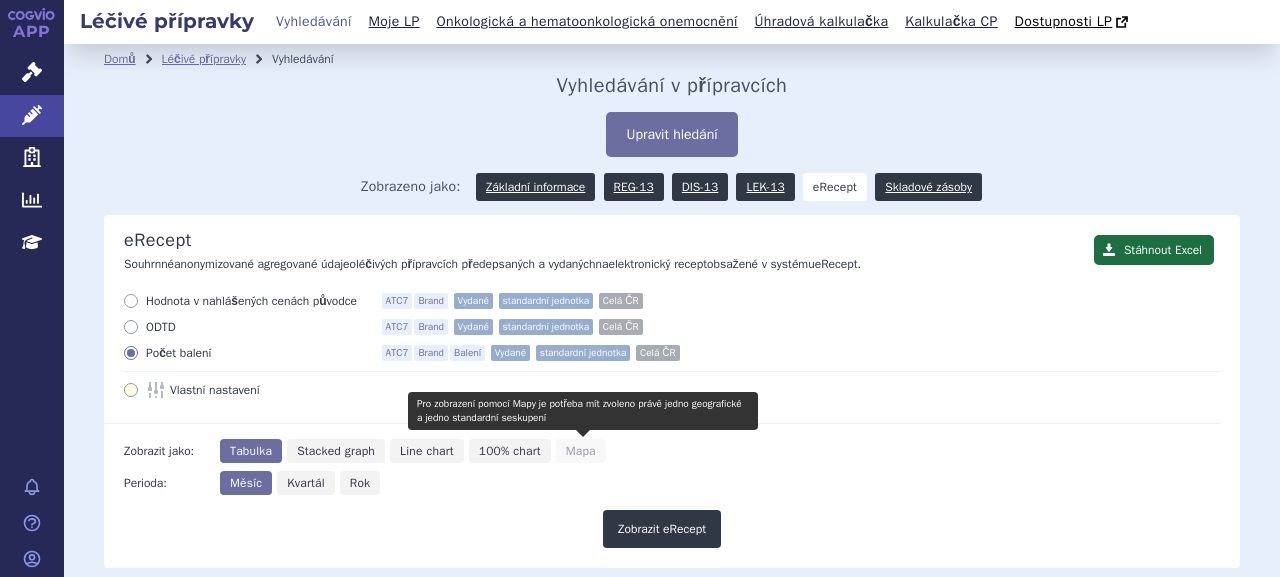scroll, scrollTop: 0, scrollLeft: 0, axis: both 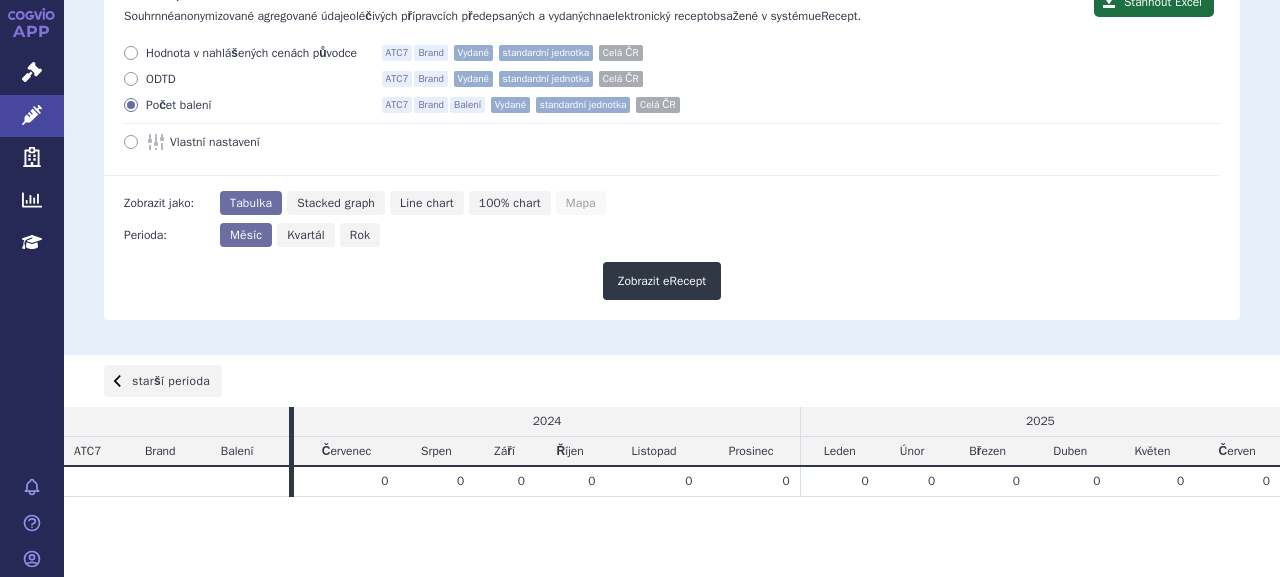 click on "starší perioda" at bounding box center (163, 381) 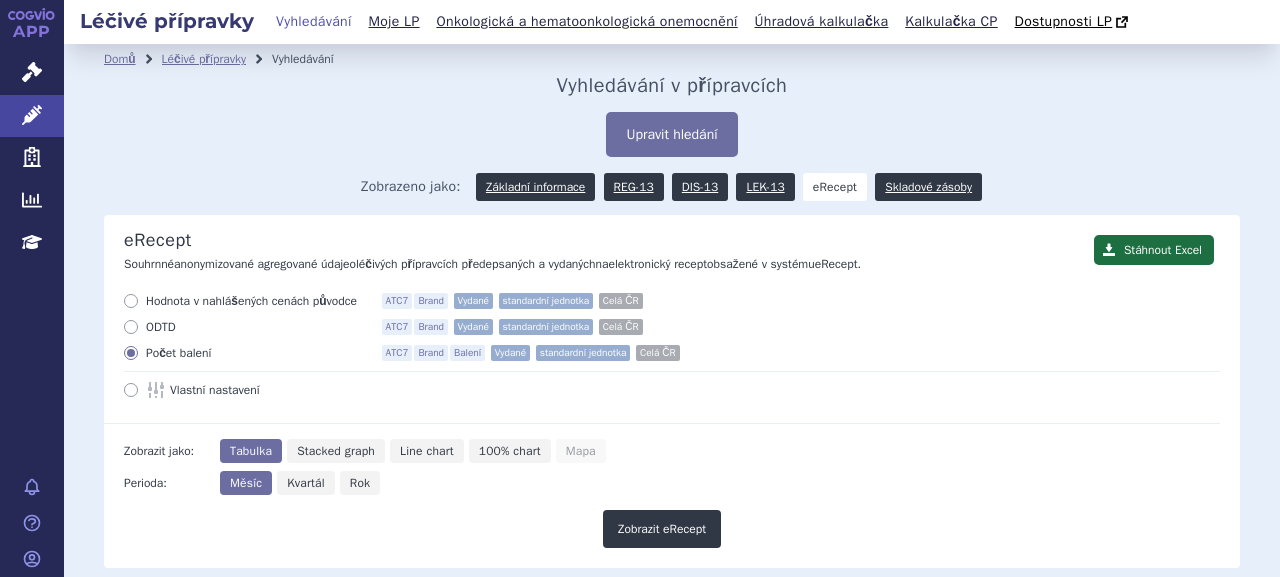scroll, scrollTop: 0, scrollLeft: 0, axis: both 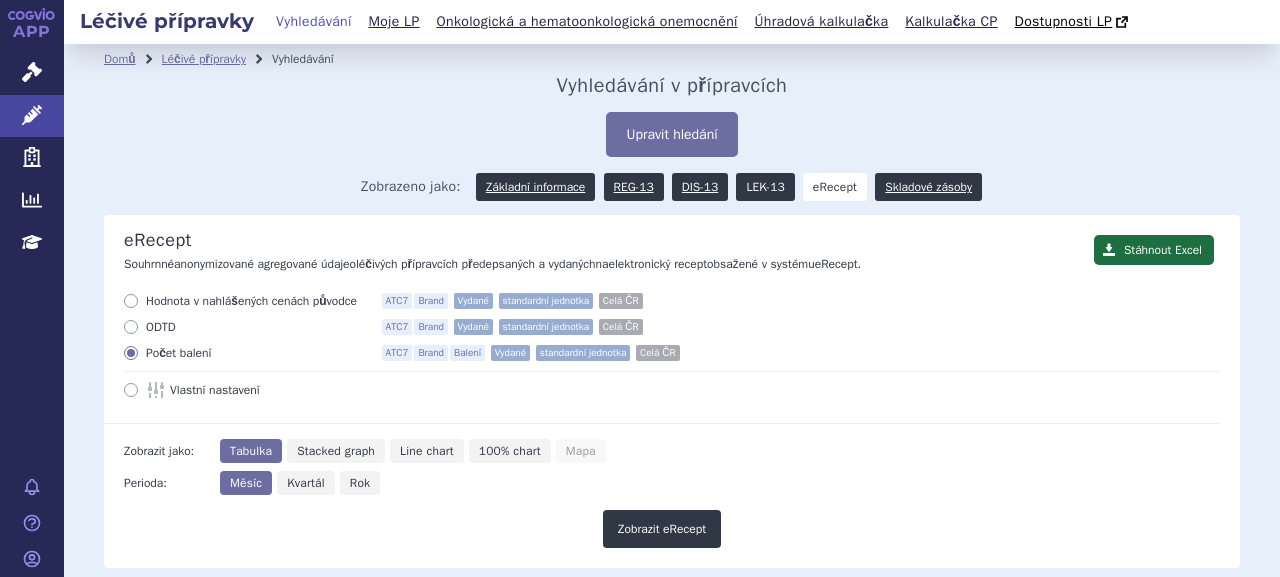 click on "LEK-13" at bounding box center [765, 187] 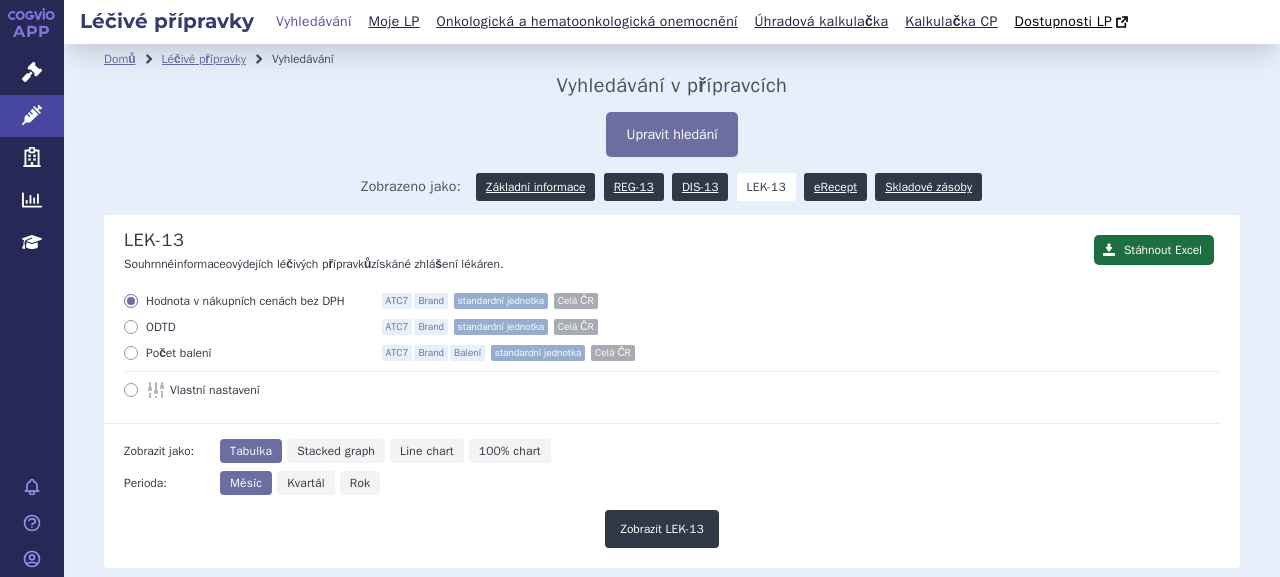 scroll, scrollTop: 0, scrollLeft: 0, axis: both 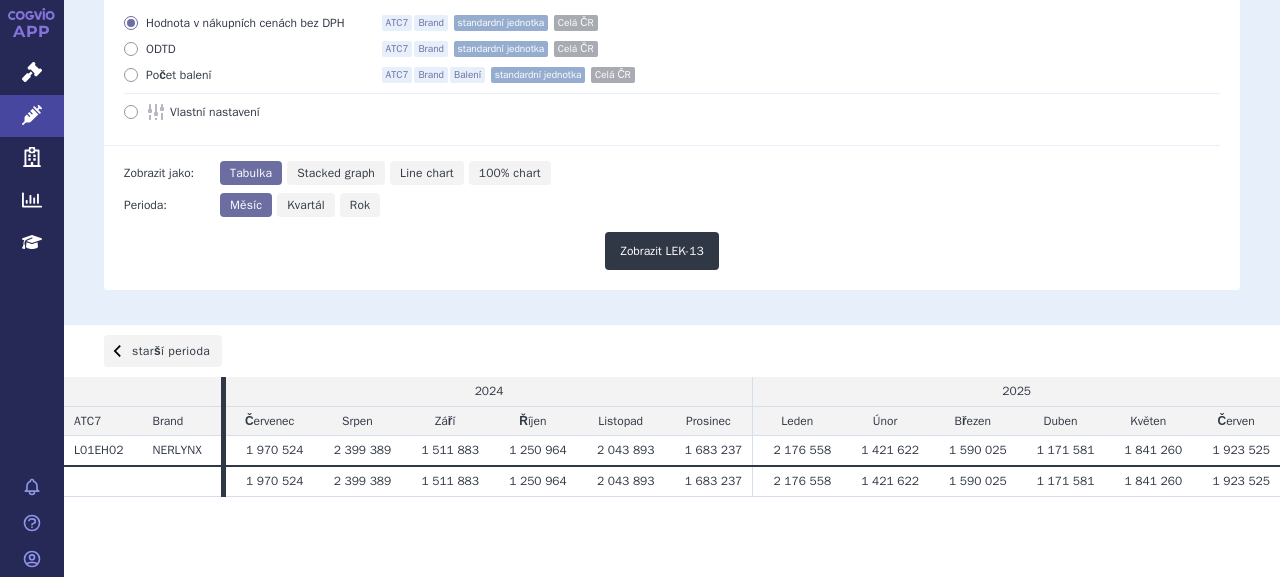 click on "starší perioda" at bounding box center (163, 351) 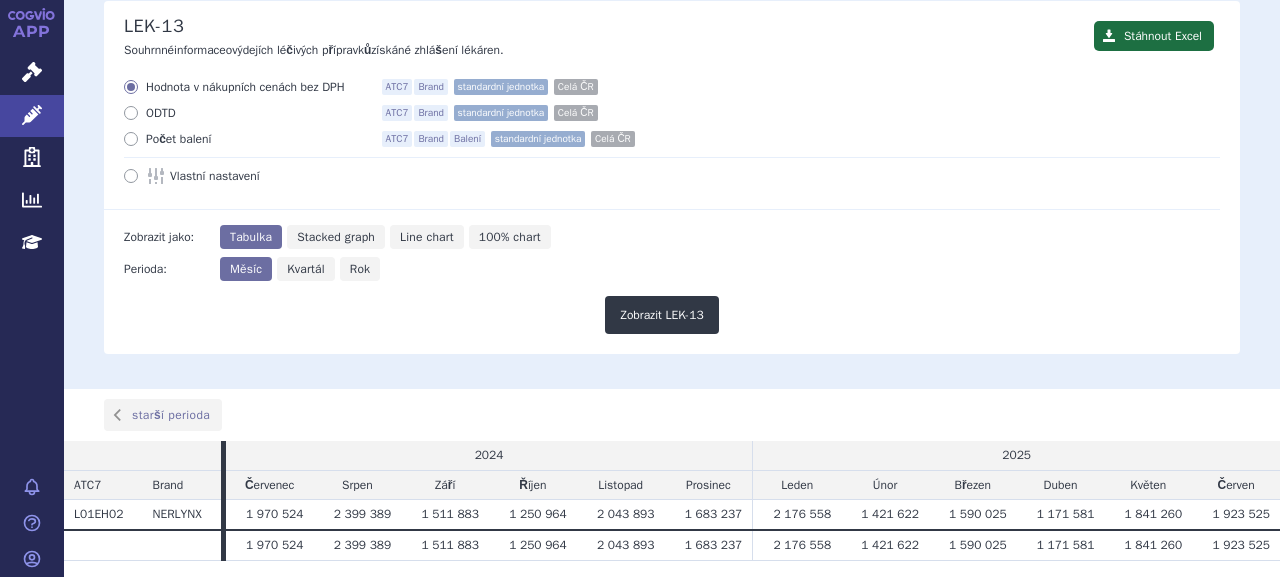 scroll, scrollTop: 78, scrollLeft: 0, axis: vertical 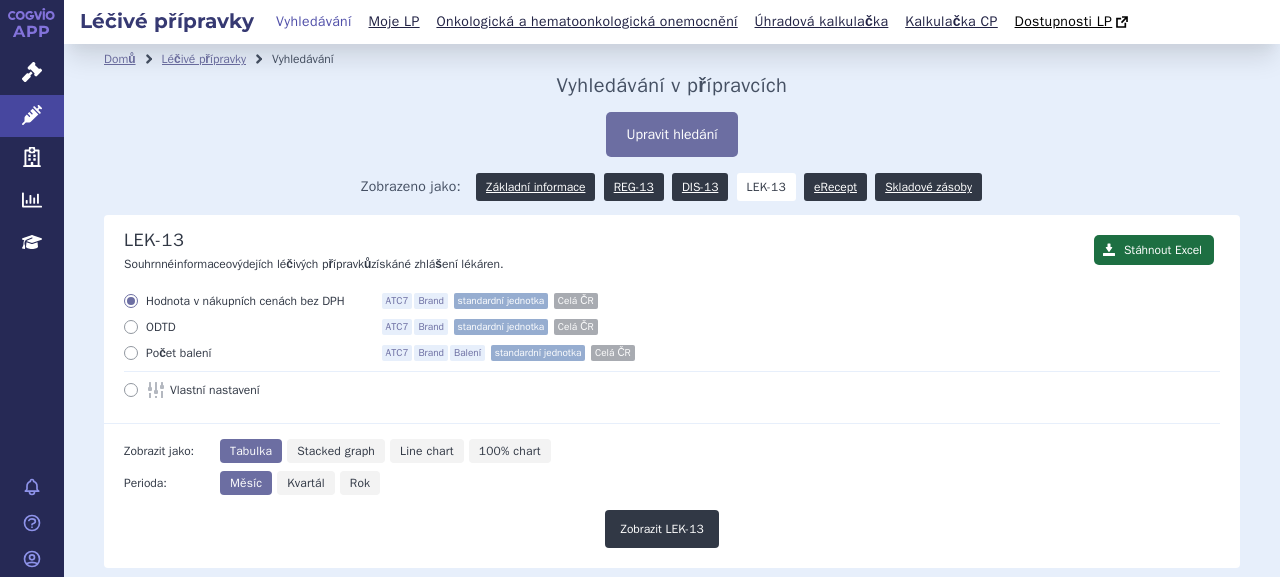 click on "Počet balení" at bounding box center [256, 353] 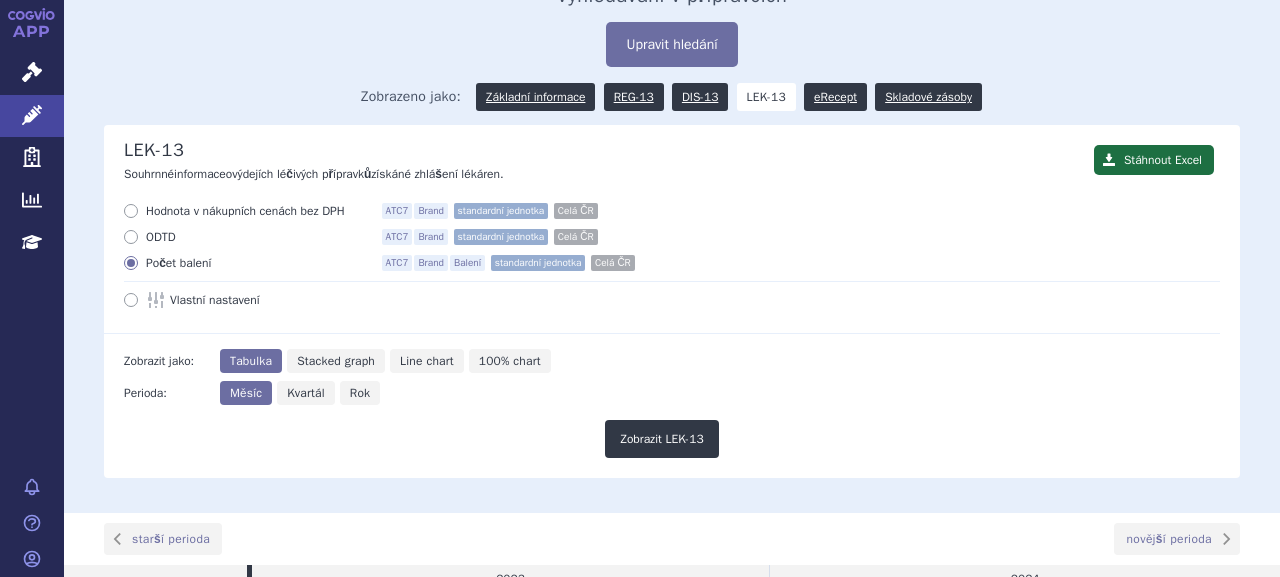 scroll, scrollTop: 200, scrollLeft: 0, axis: vertical 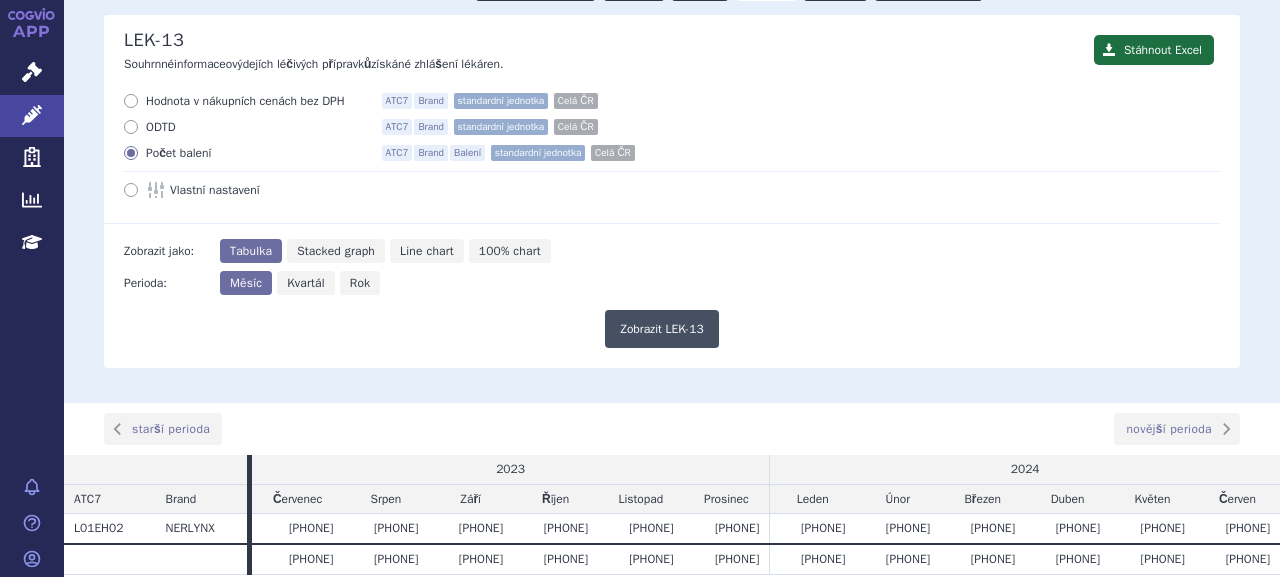 click on "Zobrazit LEK-13" at bounding box center (661, 329) 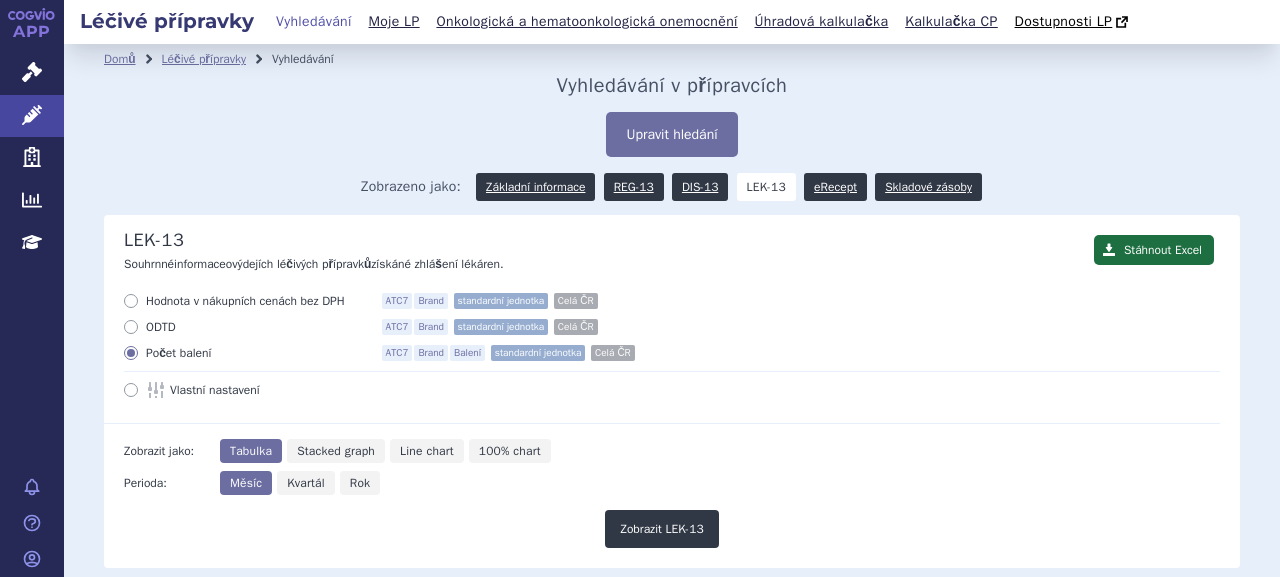 scroll, scrollTop: 0, scrollLeft: 0, axis: both 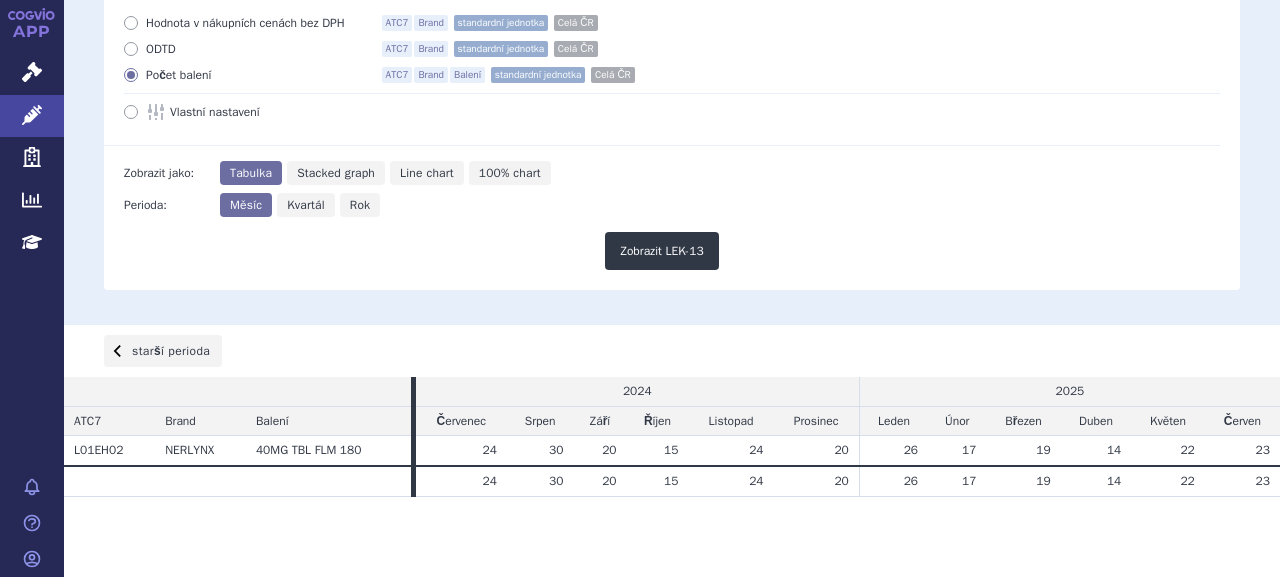 click on "starší perioda" at bounding box center (163, 351) 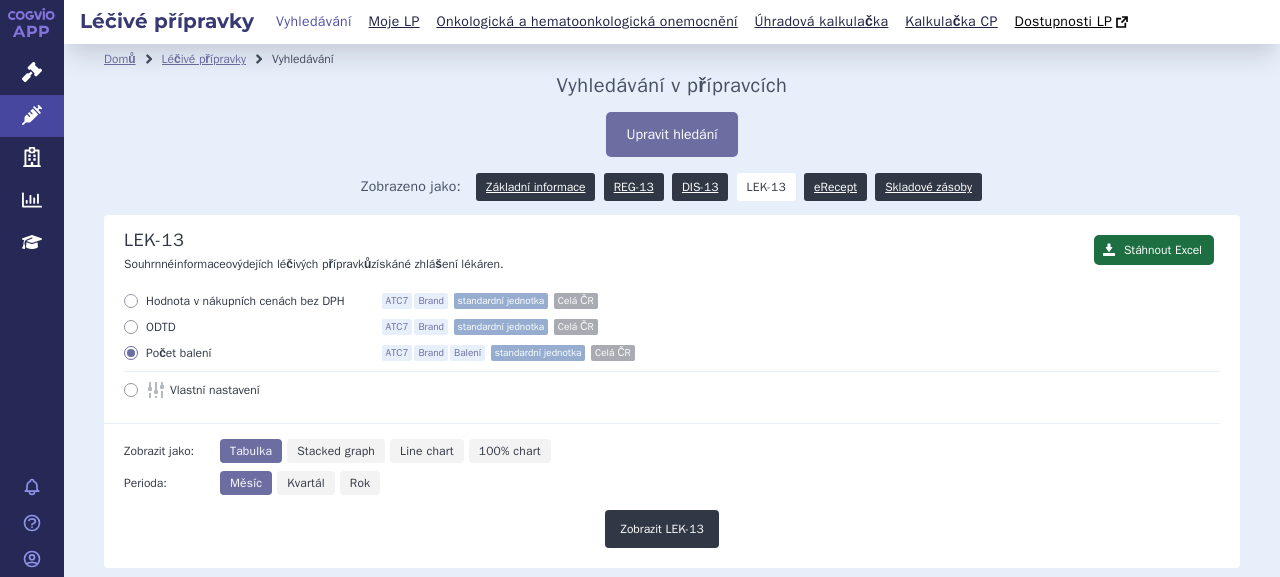 scroll, scrollTop: 0, scrollLeft: 0, axis: both 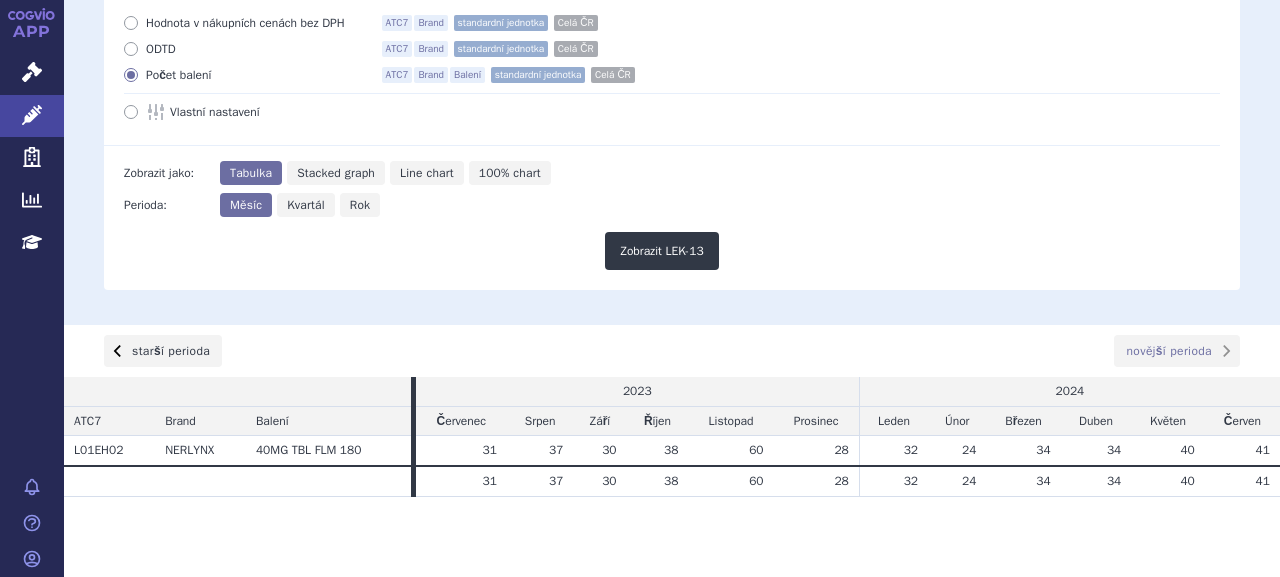 click on "starší perioda" at bounding box center [163, 351] 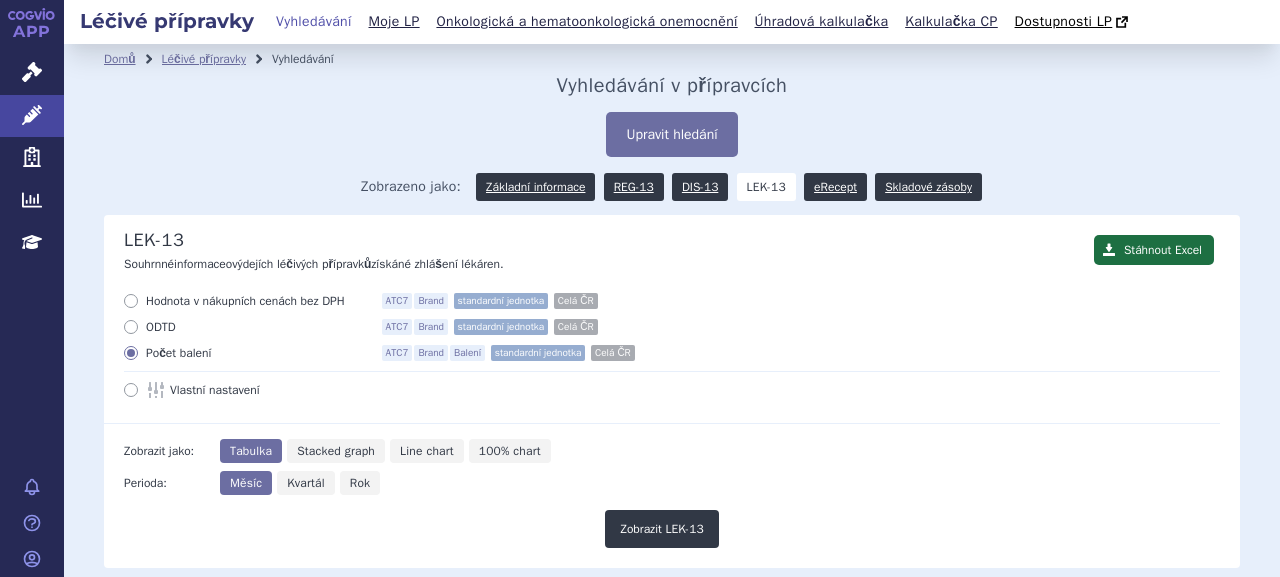 scroll, scrollTop: 0, scrollLeft: 0, axis: both 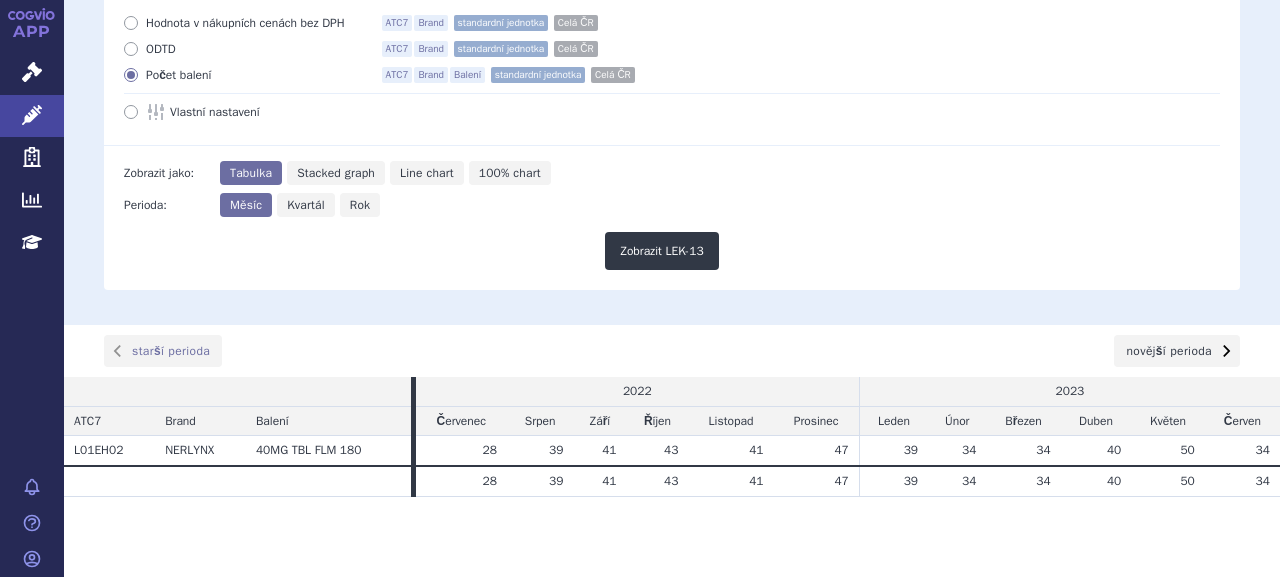 click on "novější perioda" at bounding box center (1177, 351) 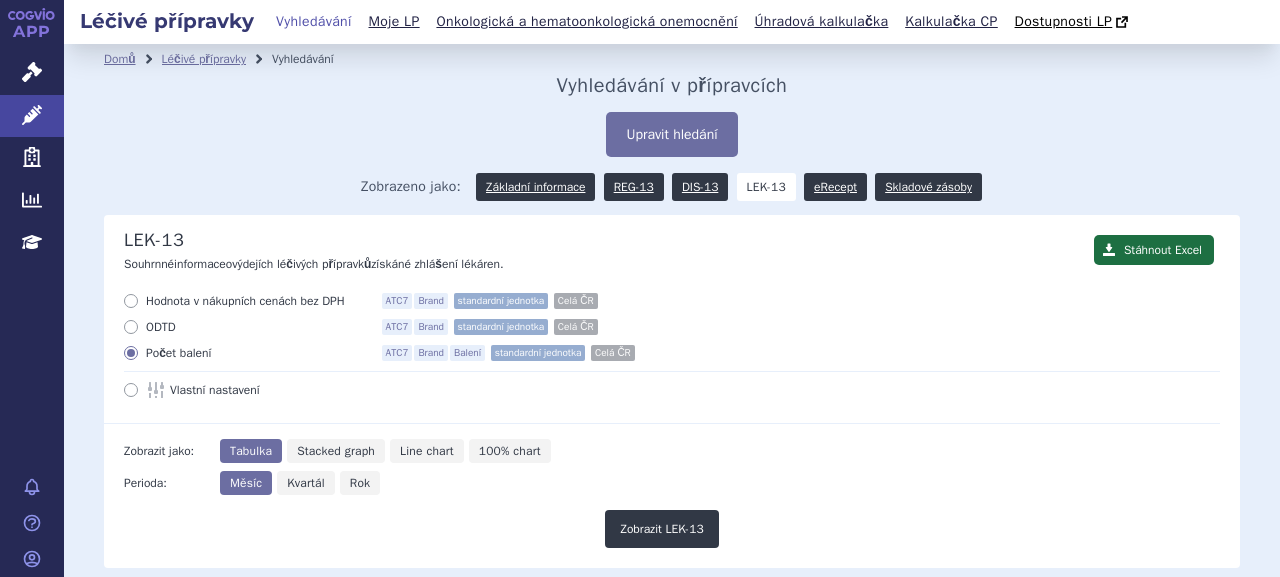 scroll, scrollTop: 0, scrollLeft: 0, axis: both 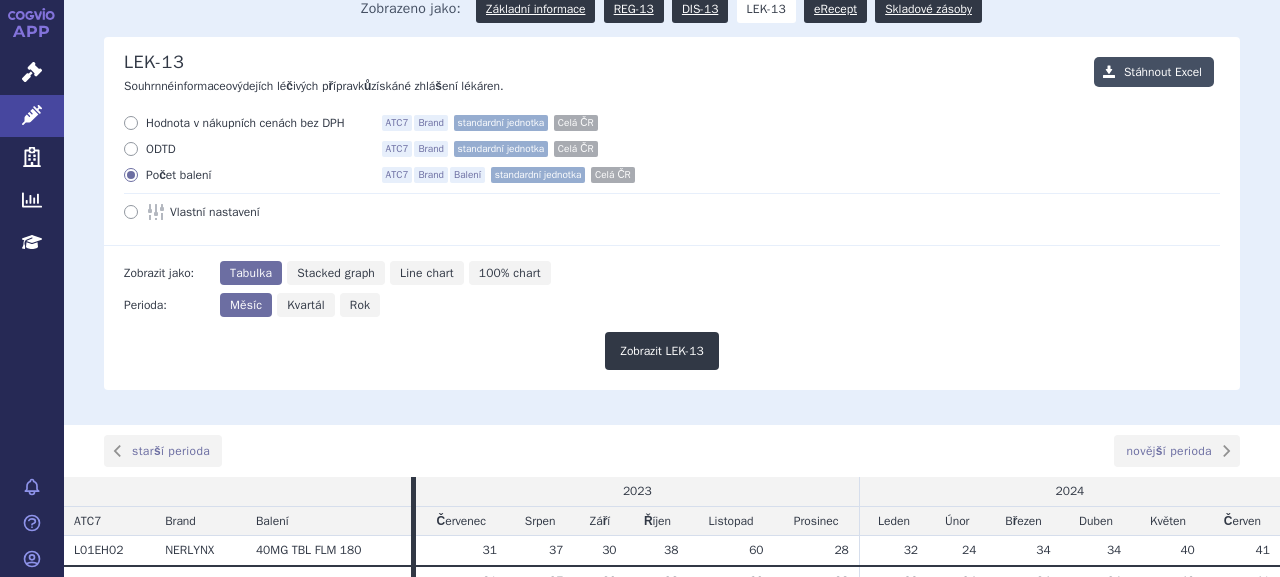 click on "Stáhnout Excel" at bounding box center [1154, 72] 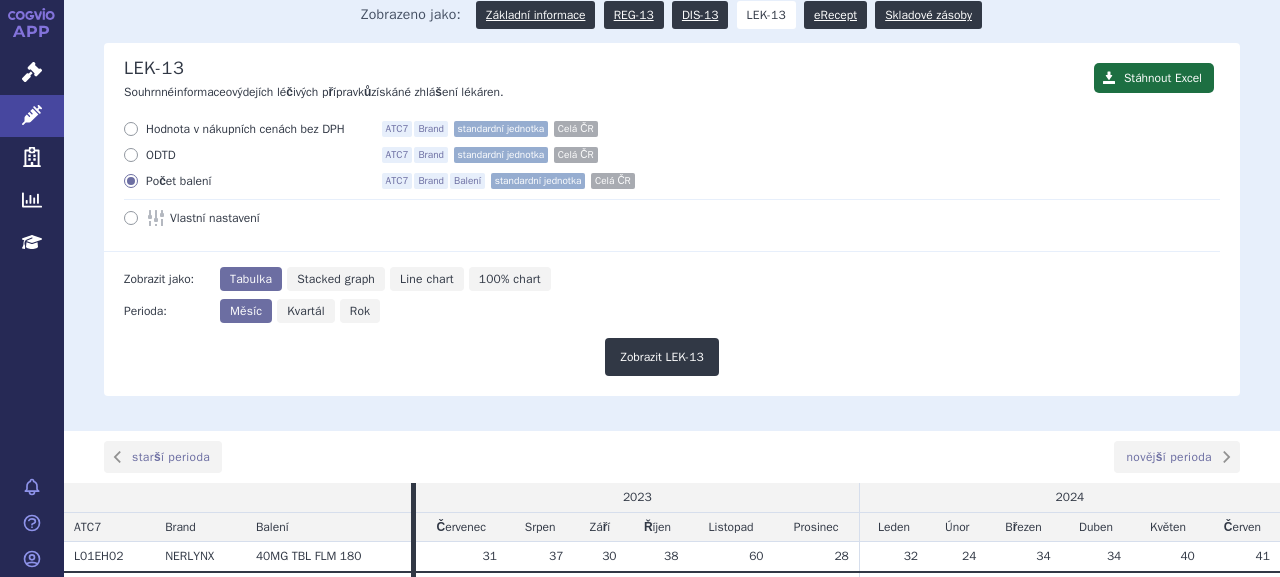 scroll, scrollTop: 78, scrollLeft: 0, axis: vertical 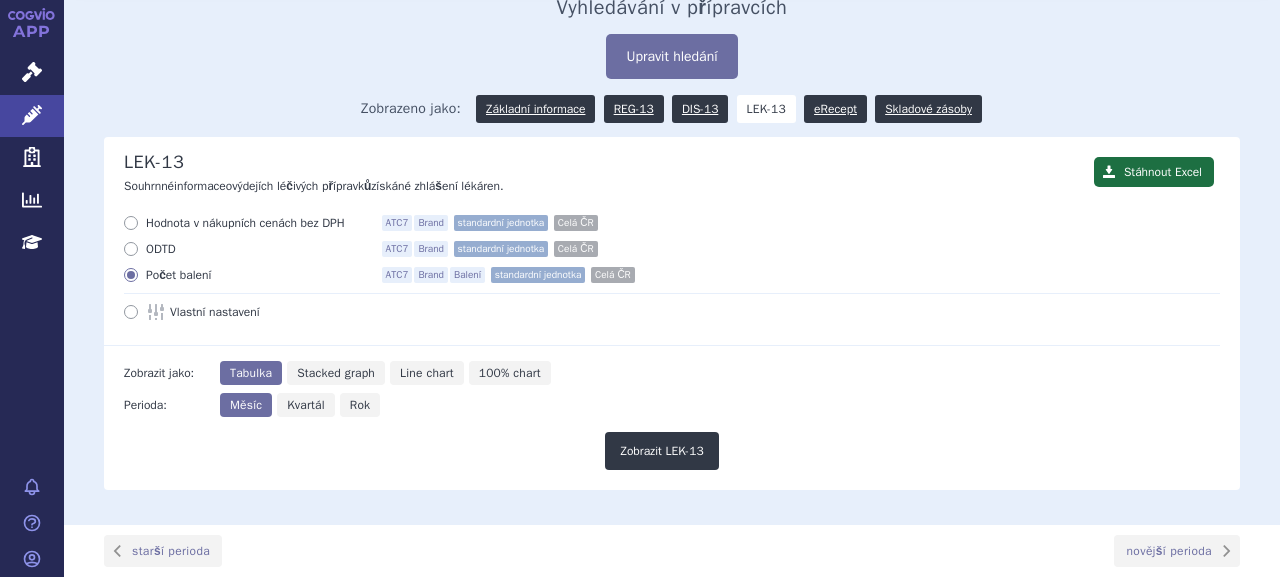click on "Perioda:
Měsíc
Kvartál
Rok" at bounding box center (662, 405) 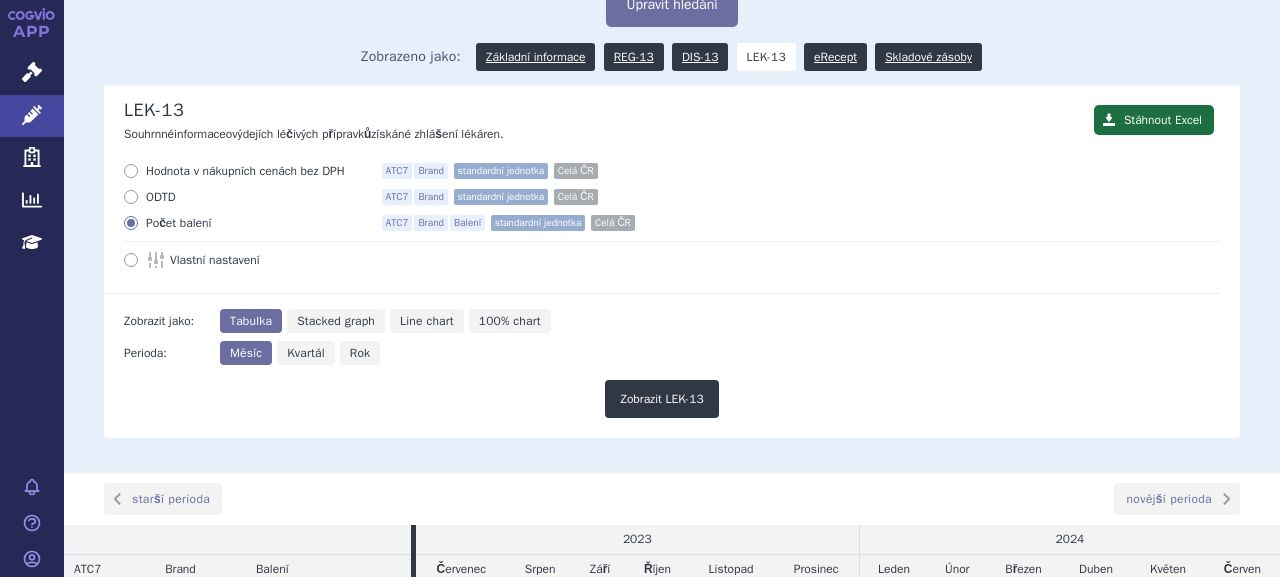 scroll, scrollTop: 0, scrollLeft: 0, axis: both 